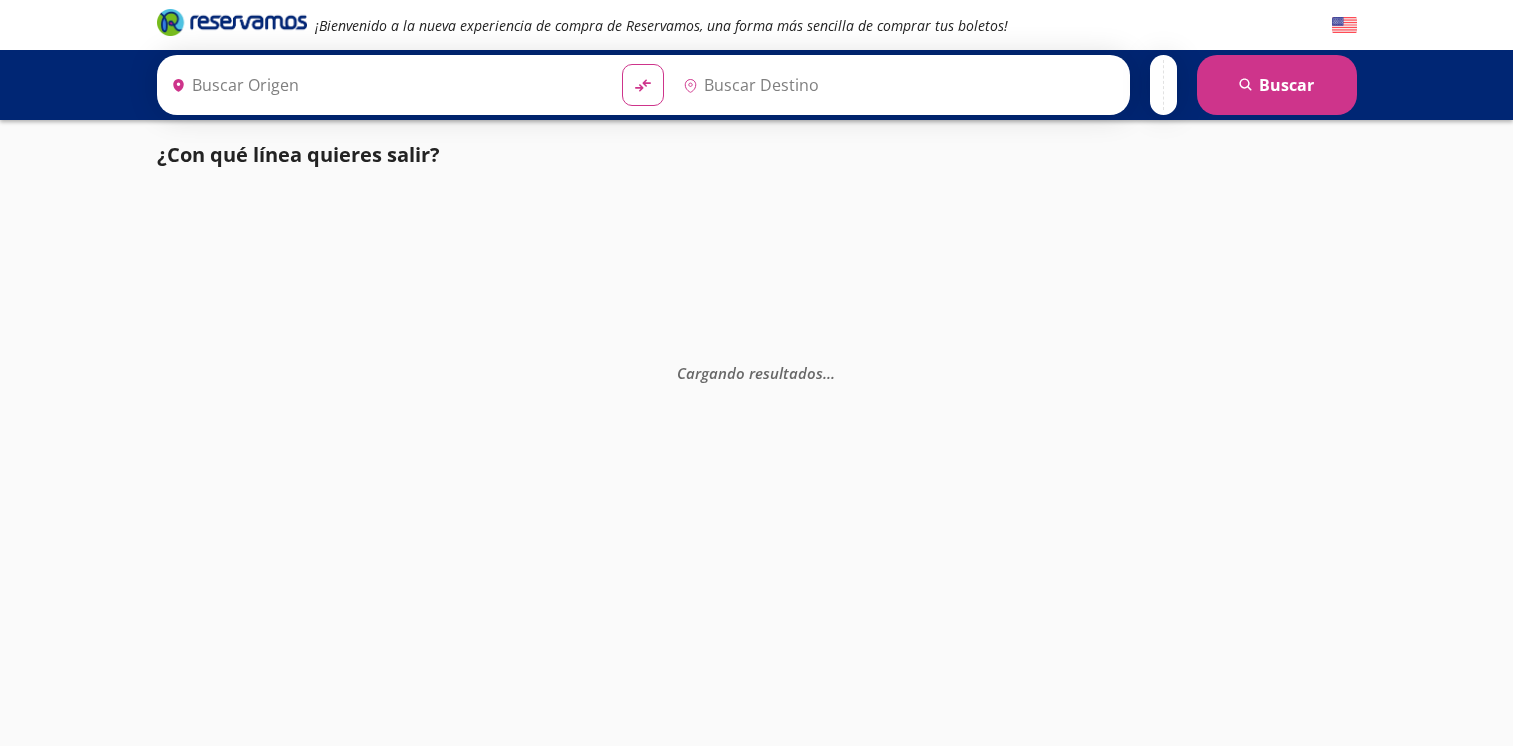 scroll, scrollTop: 0, scrollLeft: 0, axis: both 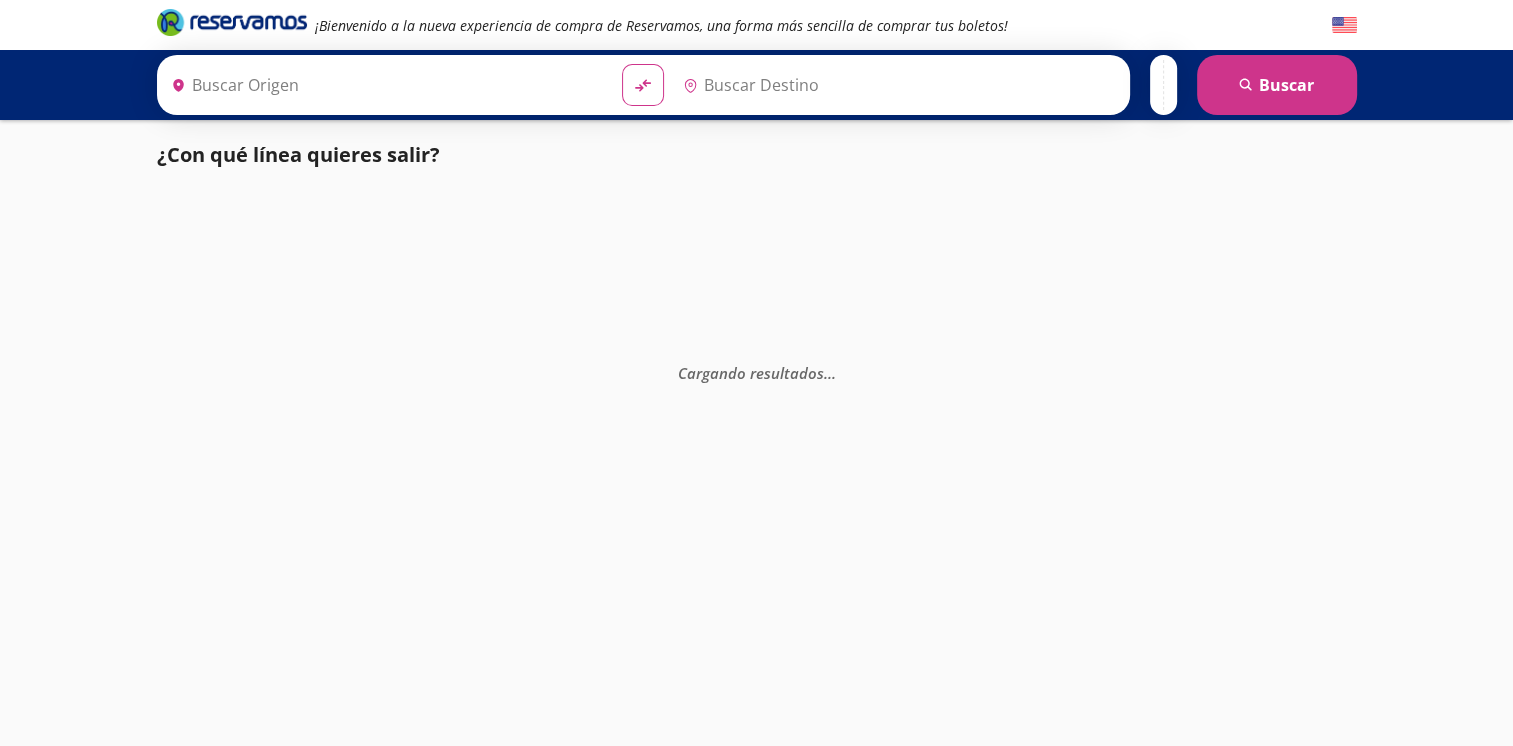 type on "[GEOGRAPHIC_DATA], [GEOGRAPHIC_DATA]" 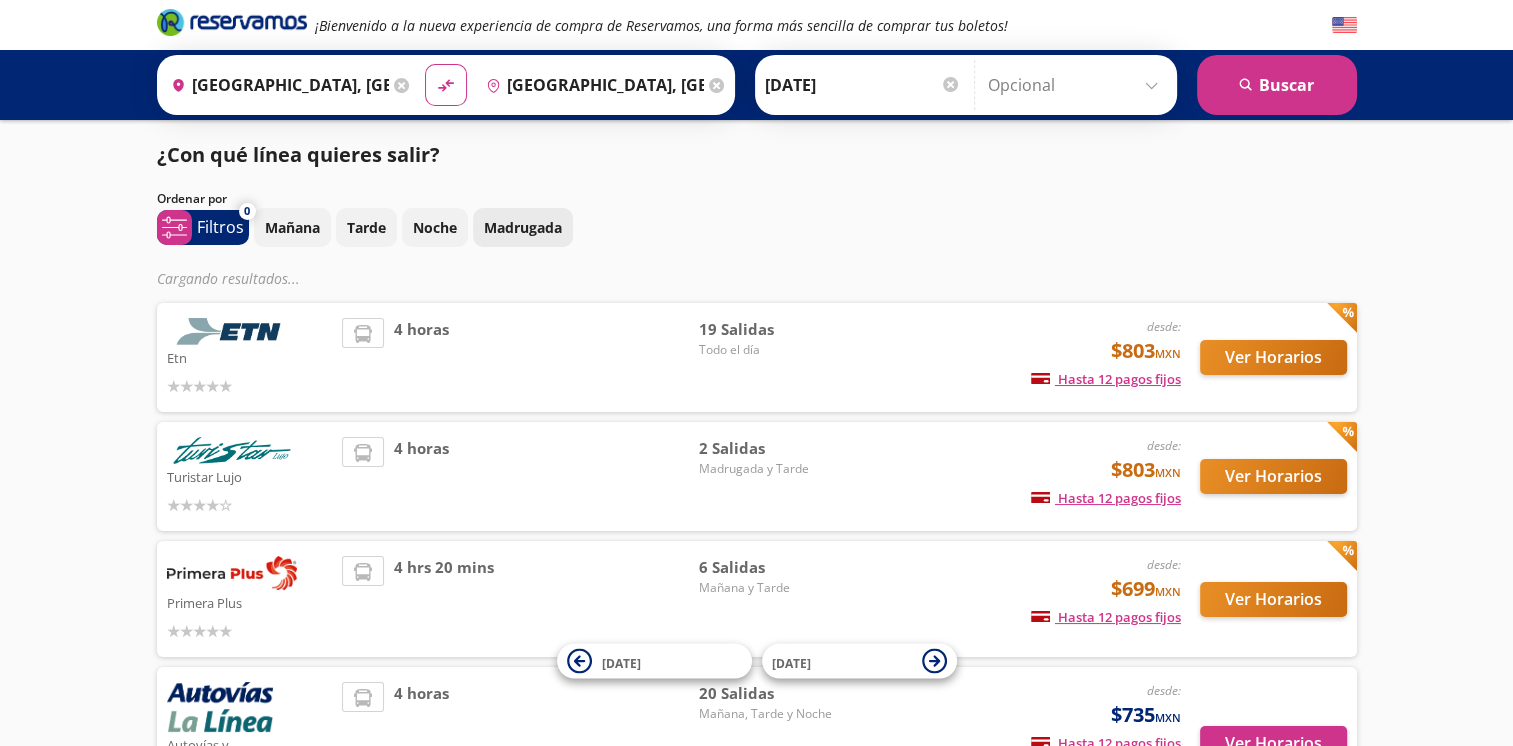 click on "Madrugada" at bounding box center (523, 227) 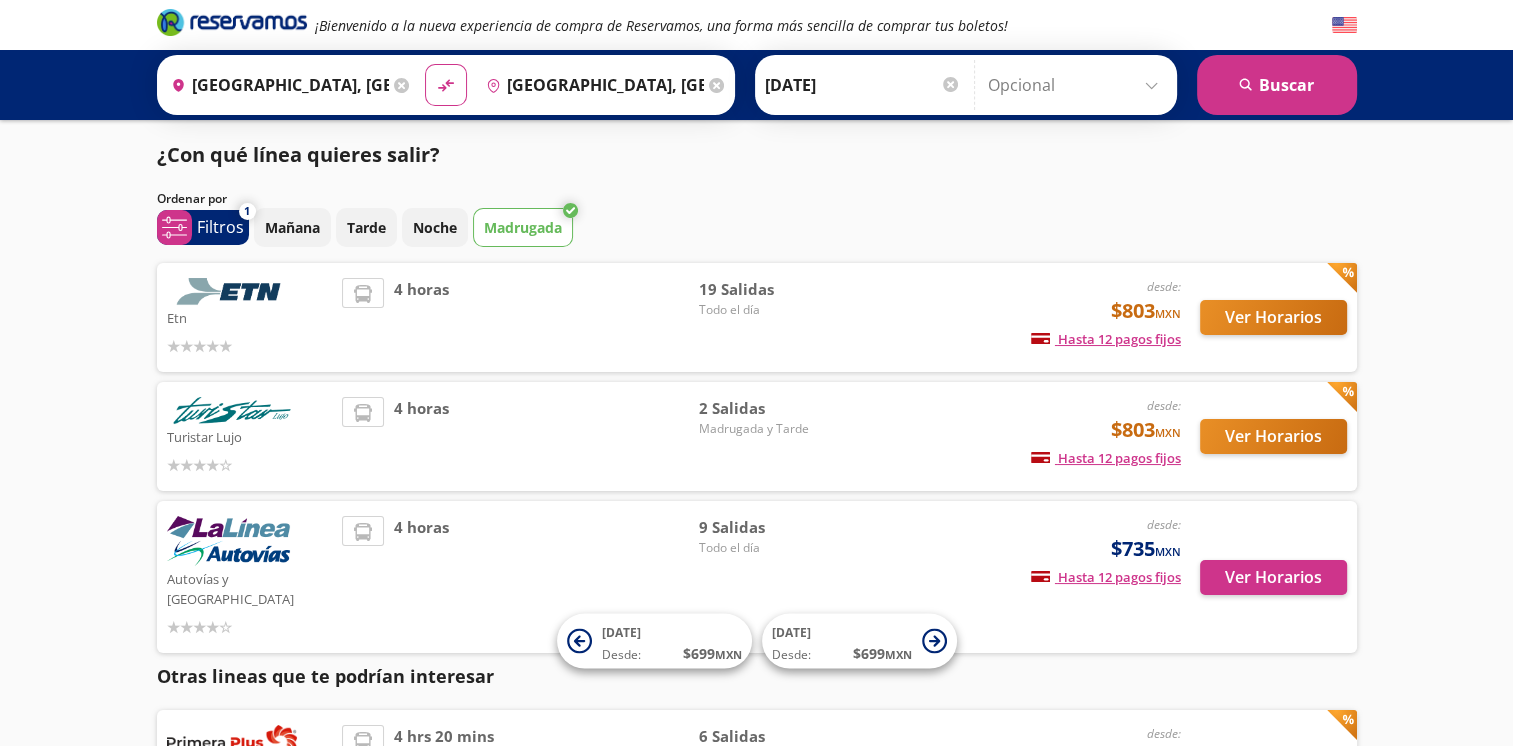 click on "2 Salidas" at bounding box center [769, 408] 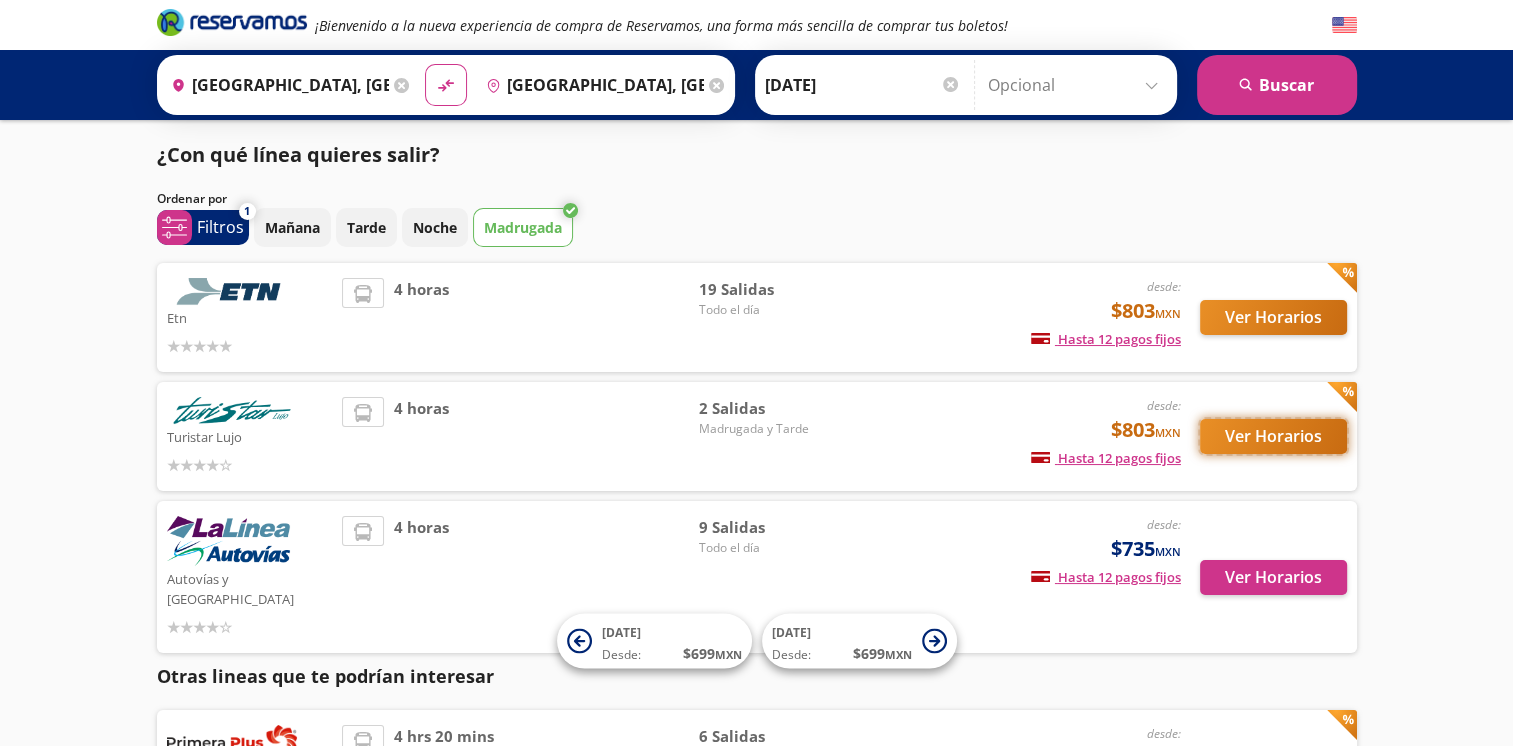 click on "Ver Horarios" at bounding box center (1273, 436) 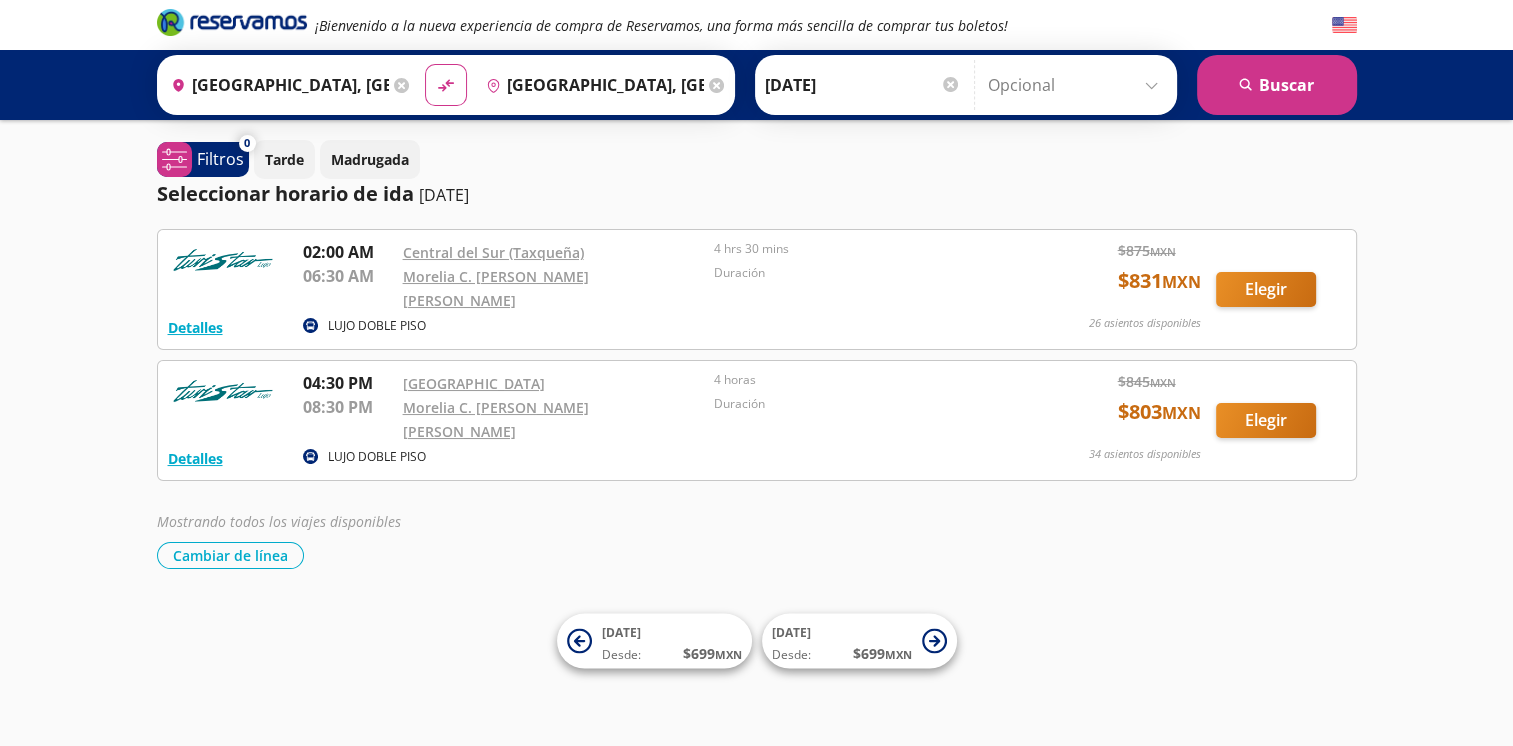 click at bounding box center (223, 260) 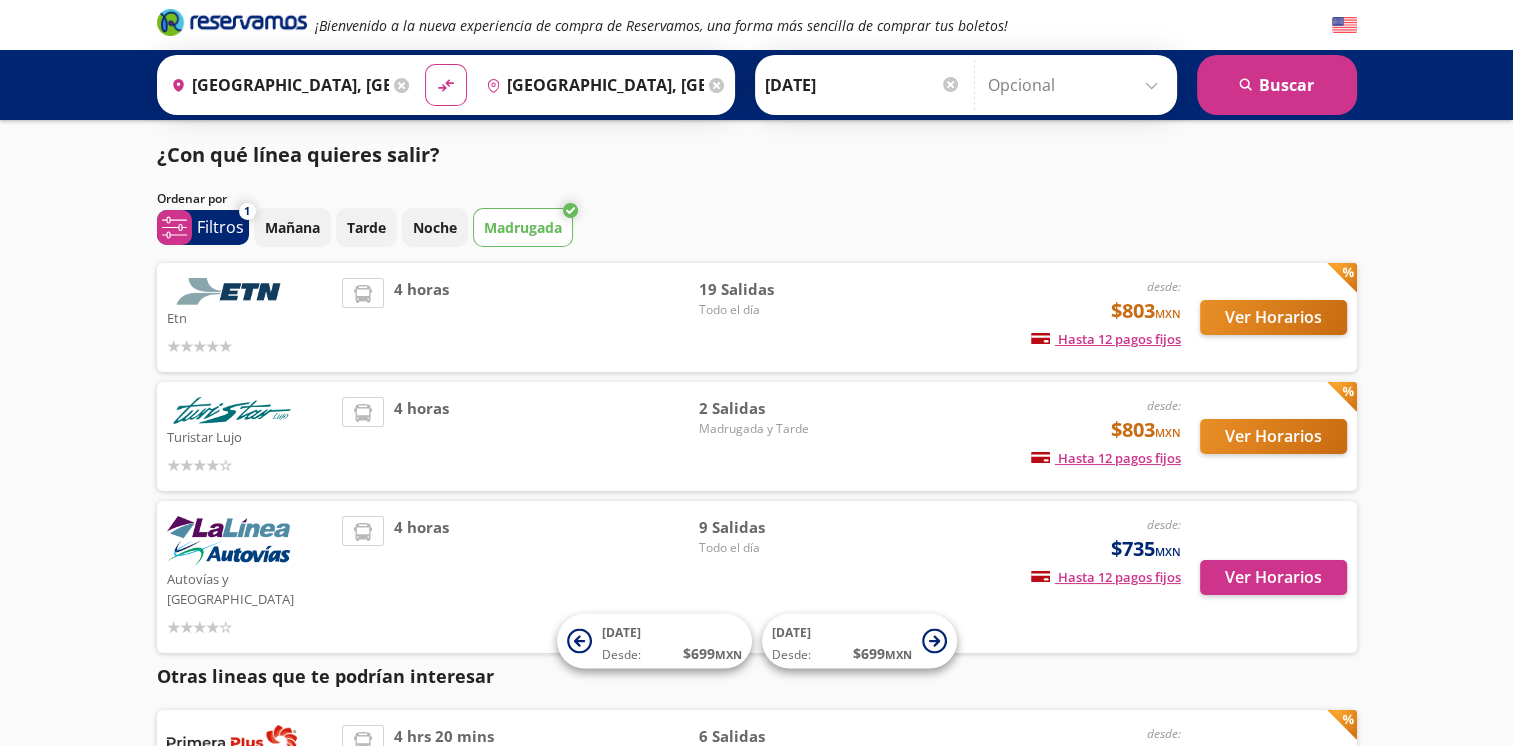 click on "9 Salidas" at bounding box center [769, 527] 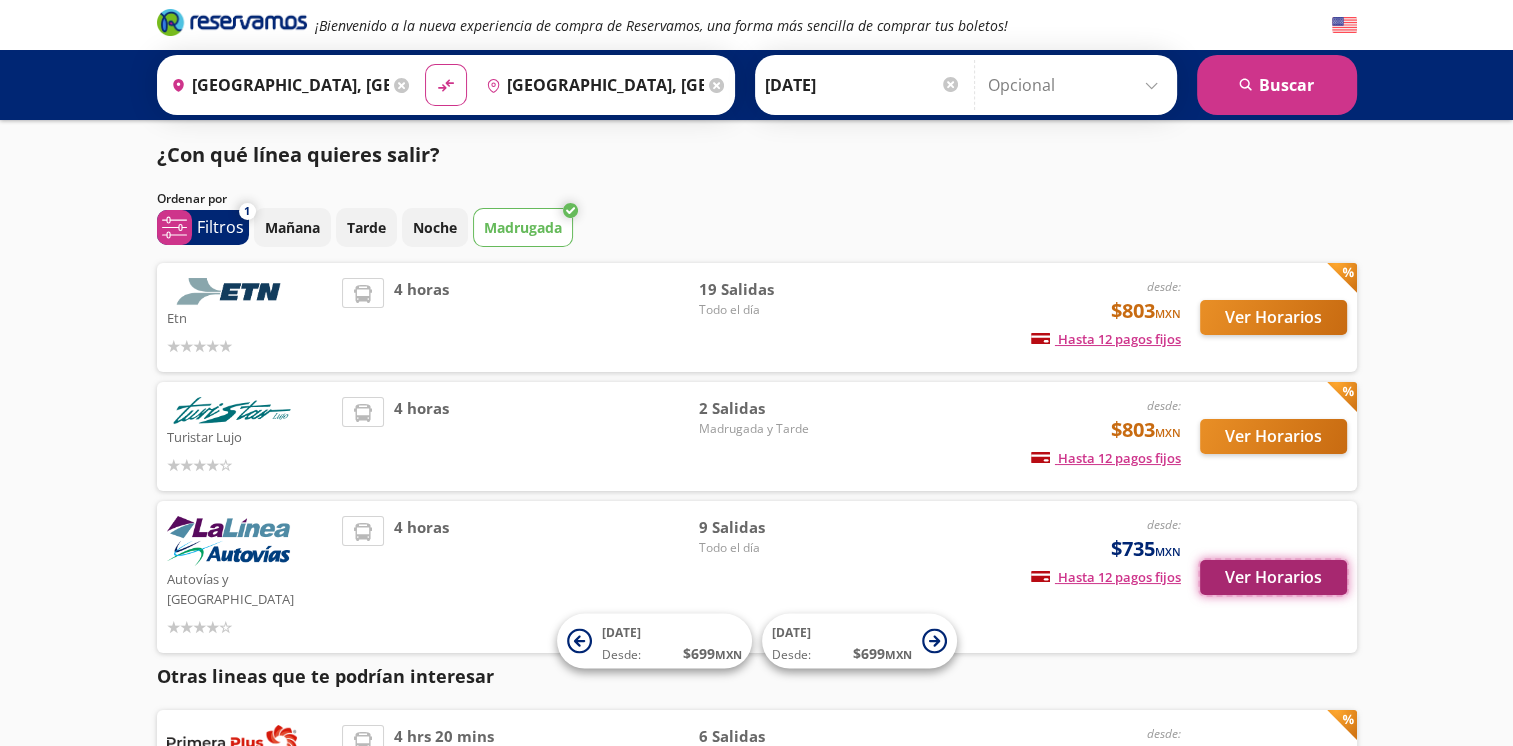 click on "Ver Horarios" at bounding box center [1273, 577] 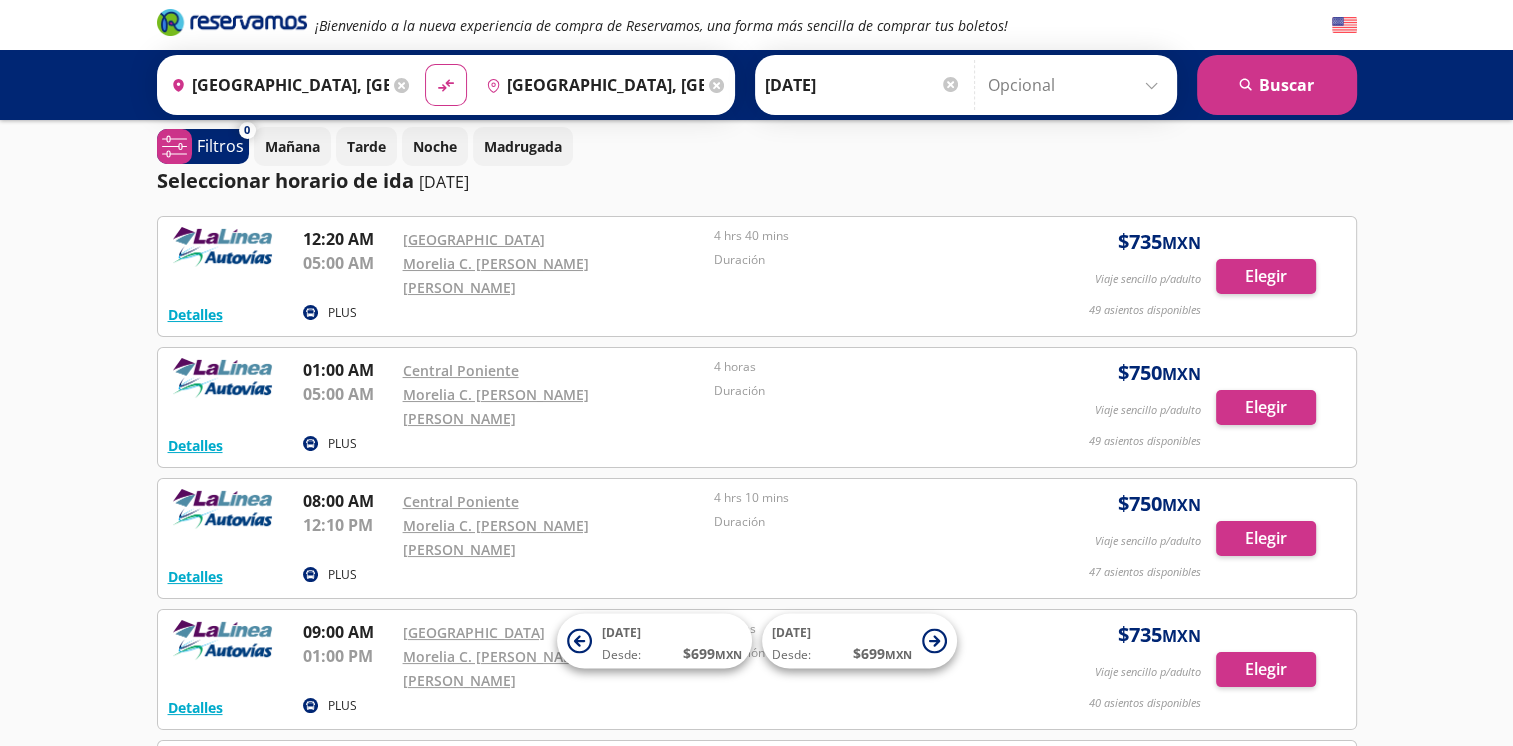scroll, scrollTop: 10, scrollLeft: 0, axis: vertical 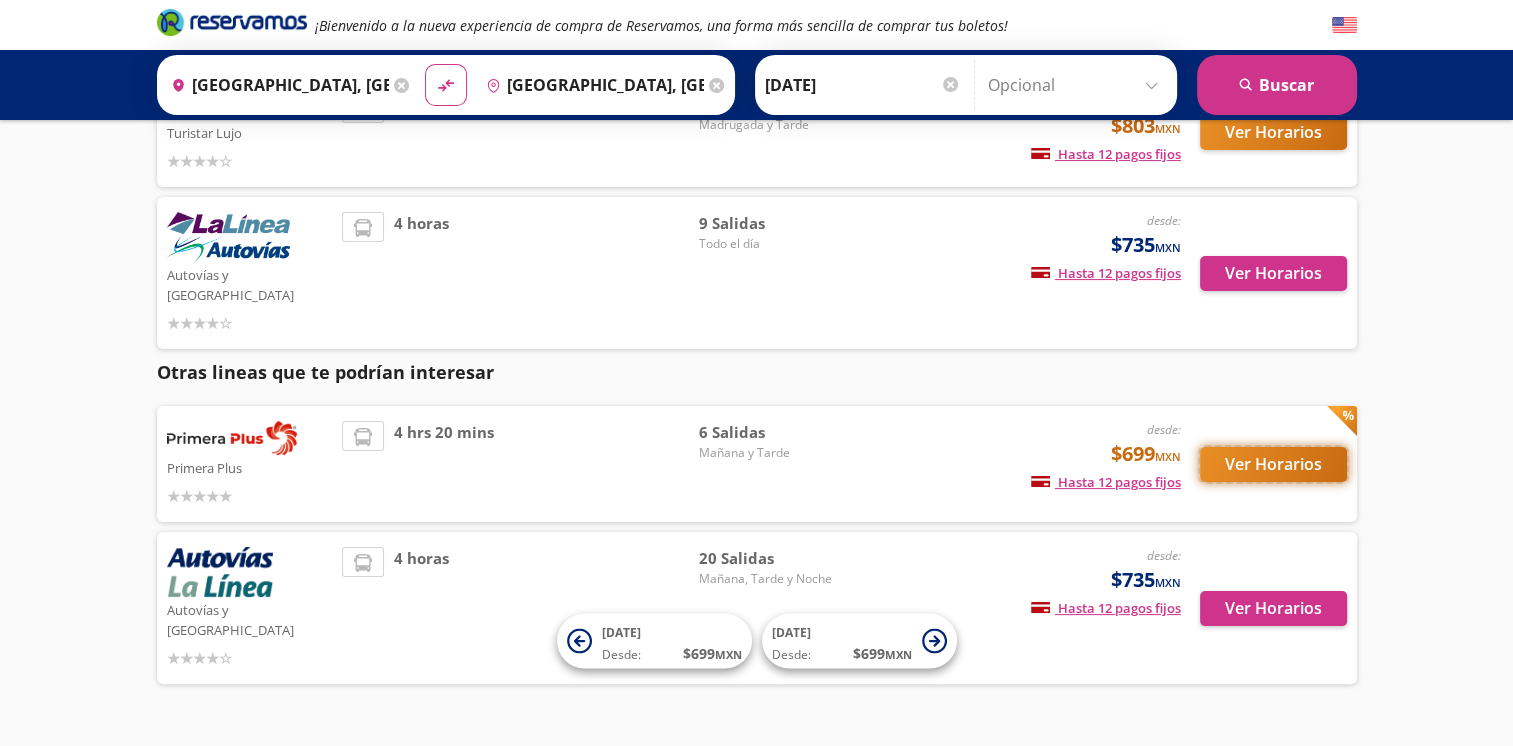click on "Ver Horarios" at bounding box center [1273, 464] 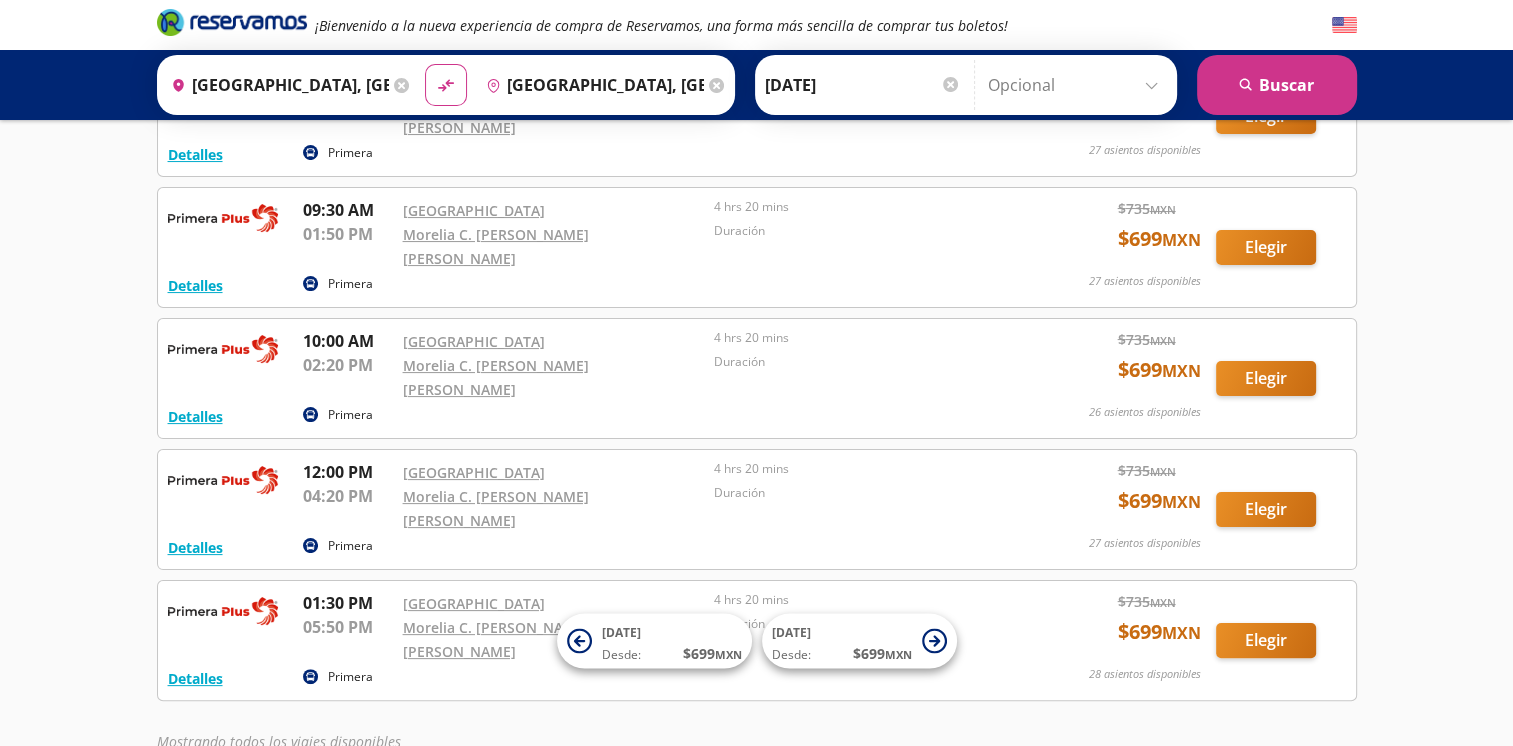 scroll, scrollTop: 0, scrollLeft: 0, axis: both 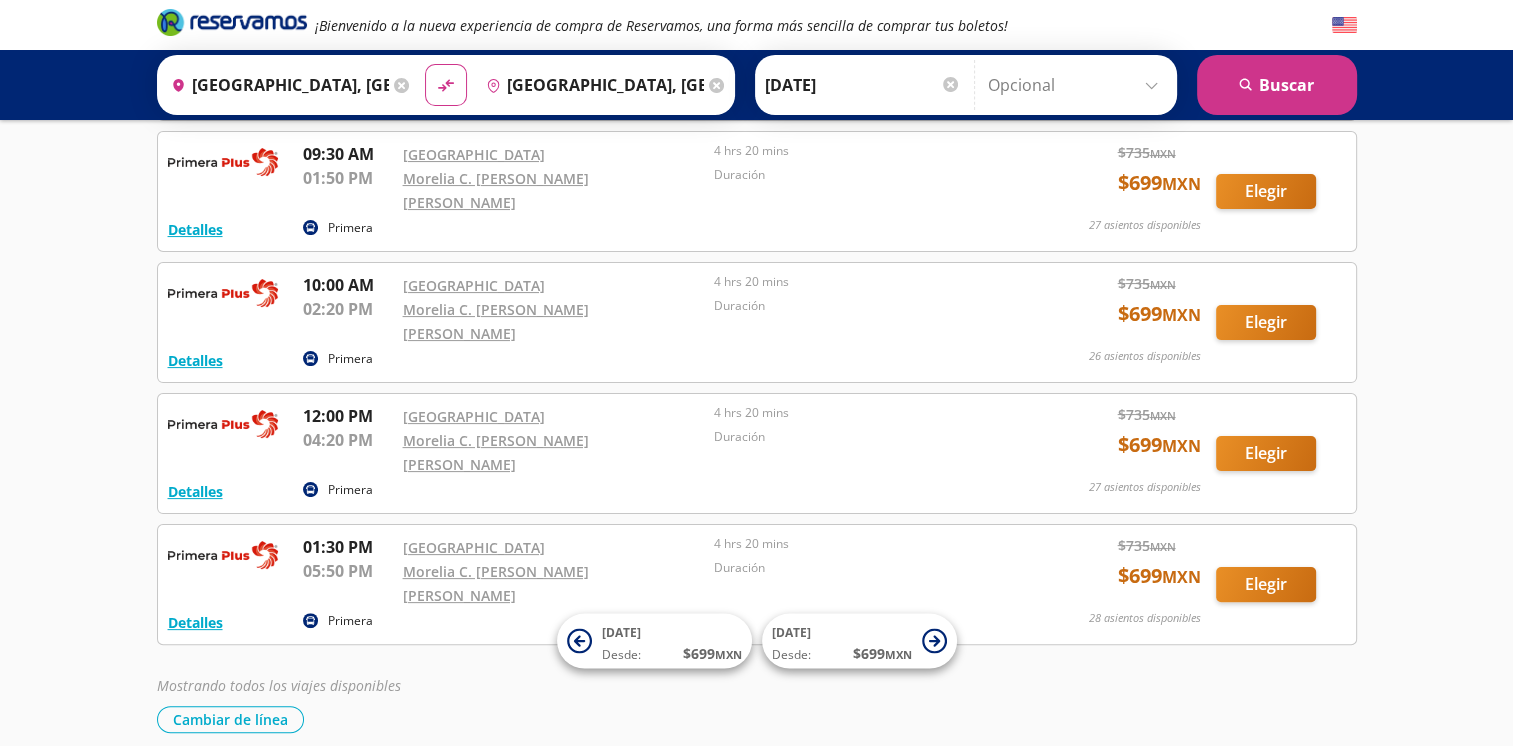 drag, startPoint x: 1508, startPoint y: 566, endPoint x: 1527, endPoint y: 510, distance: 59.135437 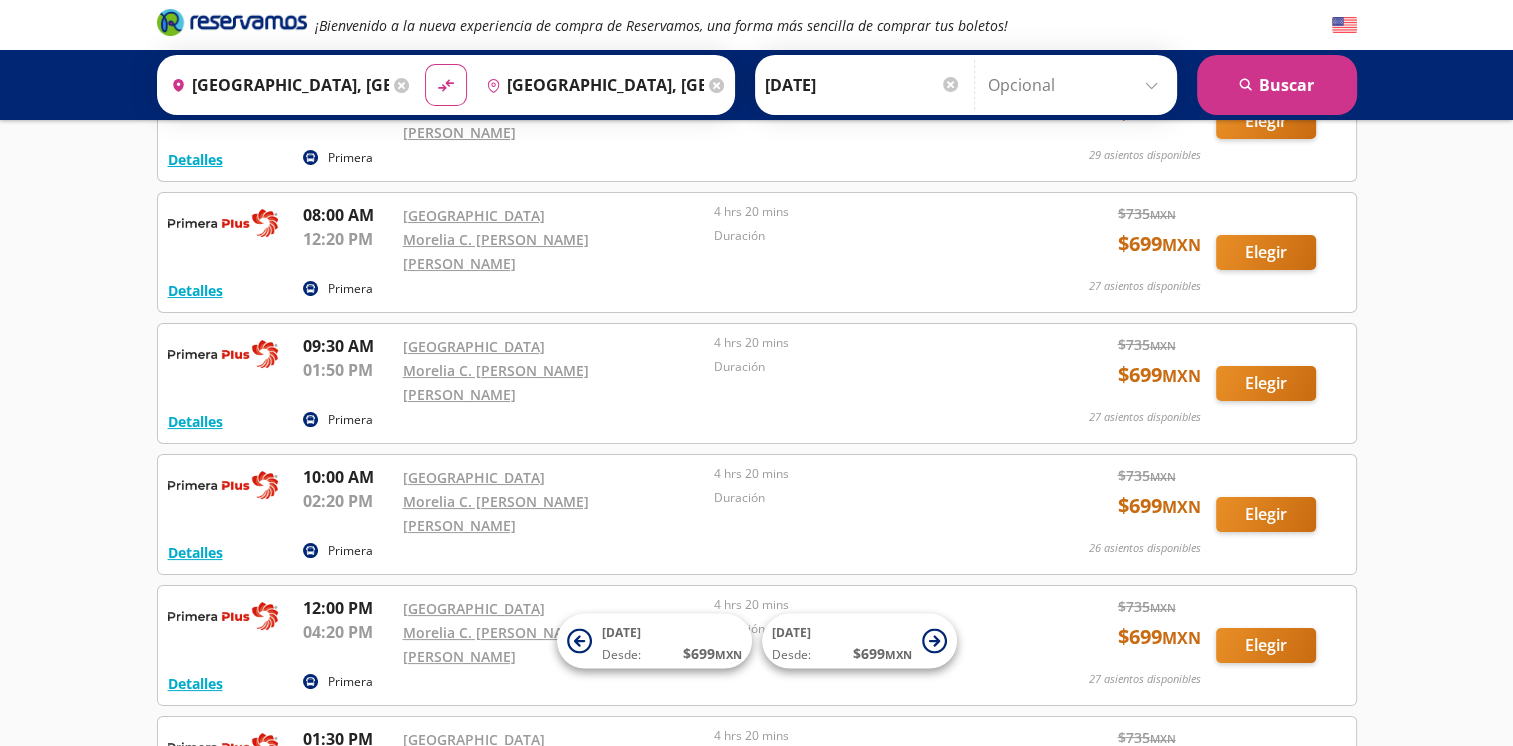 scroll, scrollTop: 161, scrollLeft: 0, axis: vertical 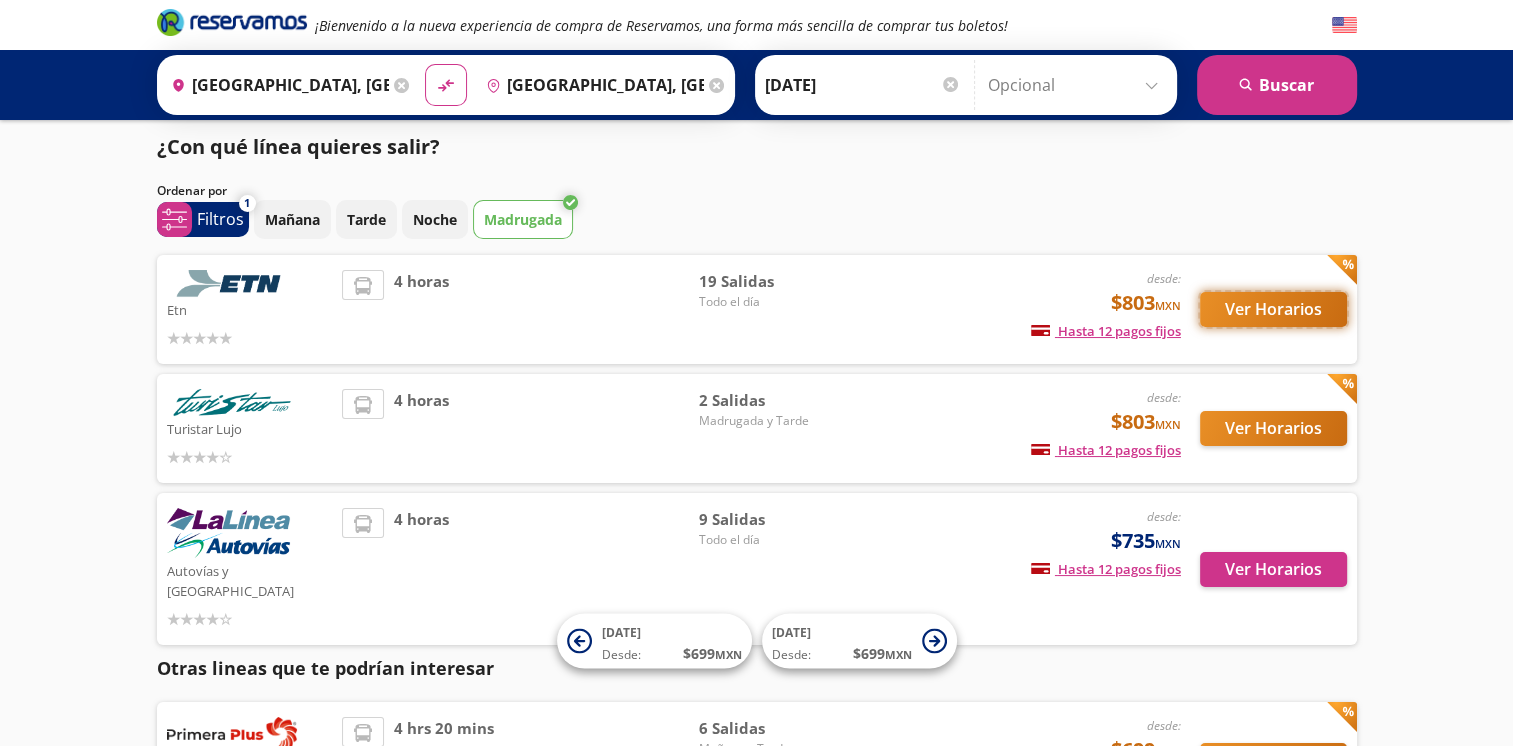 click on "Ver Horarios" at bounding box center [1273, 309] 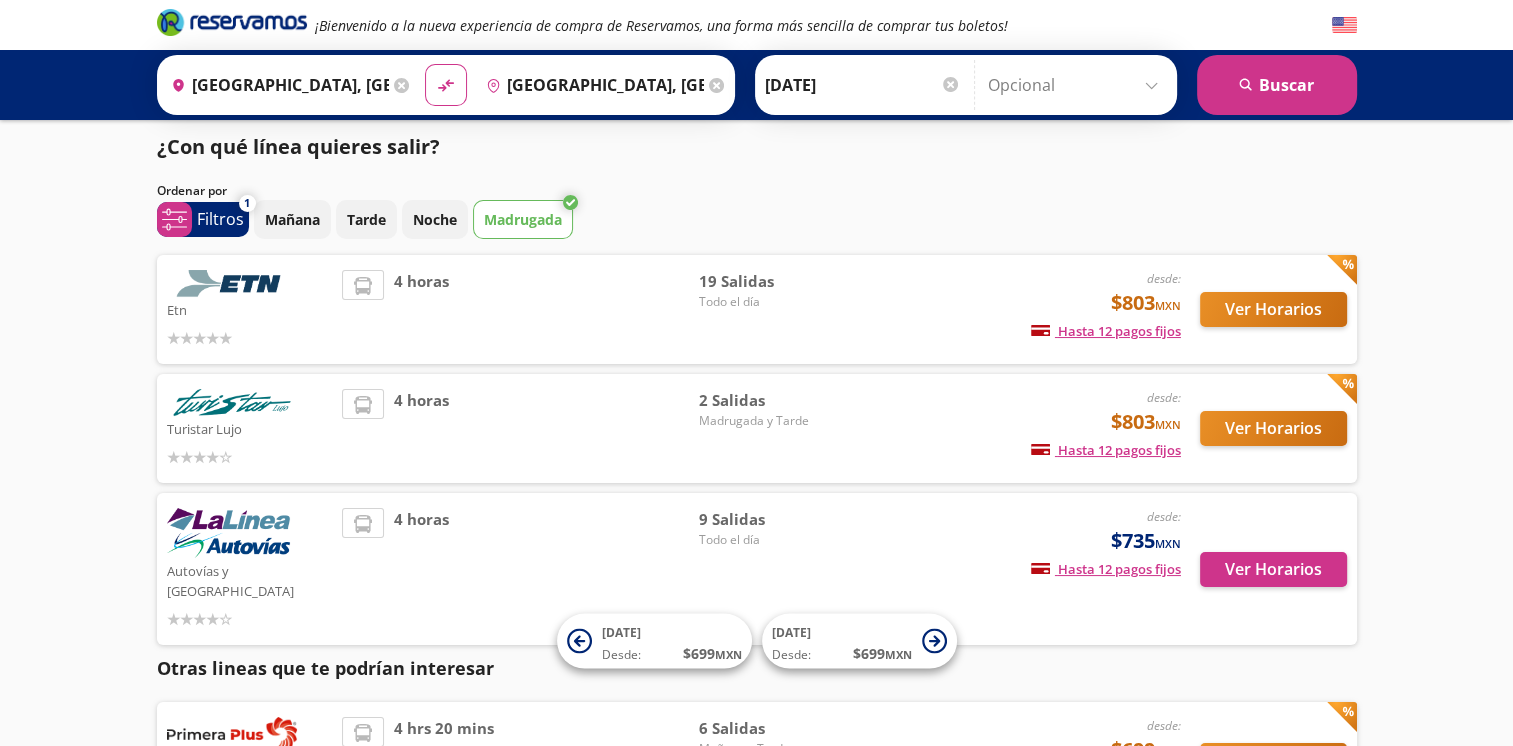 scroll, scrollTop: 0, scrollLeft: 0, axis: both 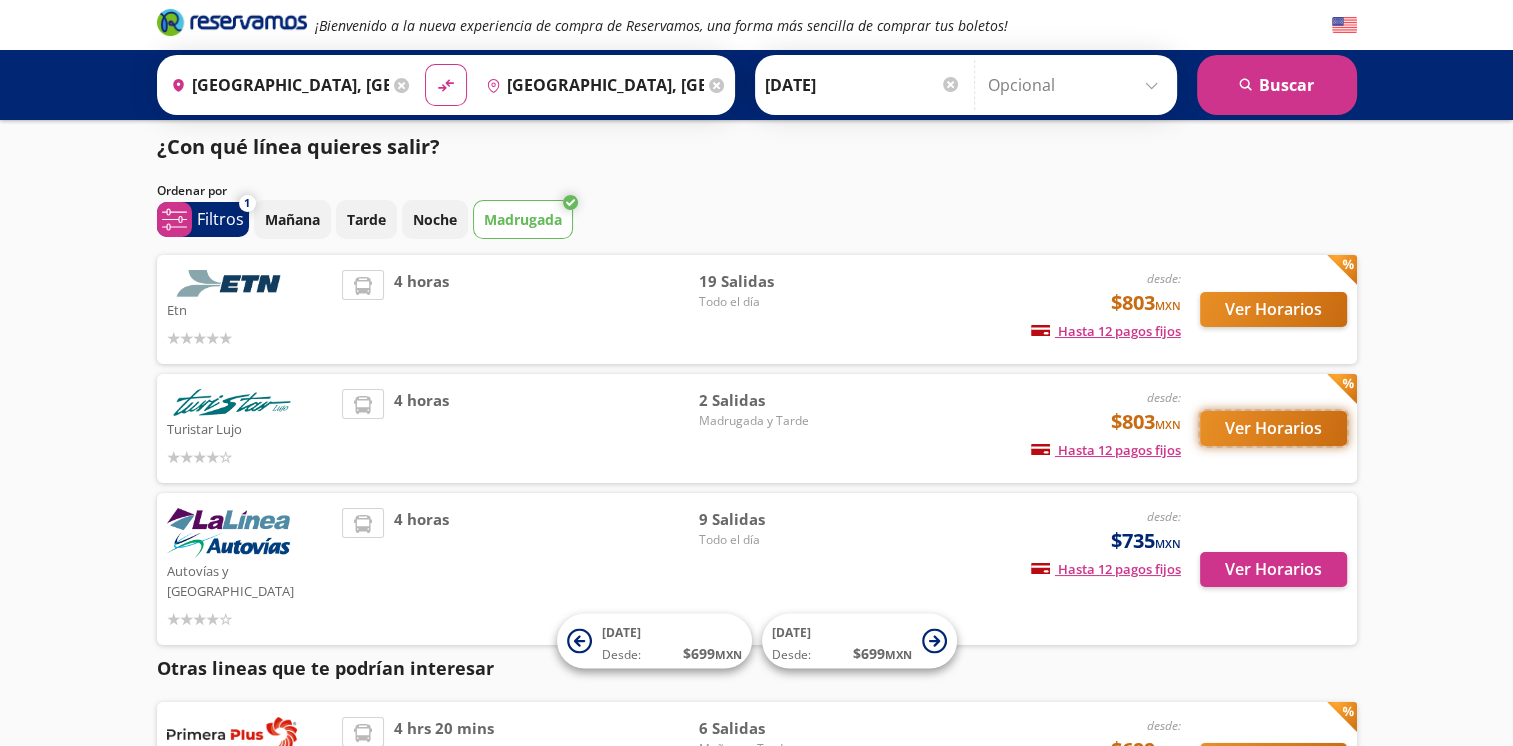 click on "Ver Horarios" at bounding box center (1273, 428) 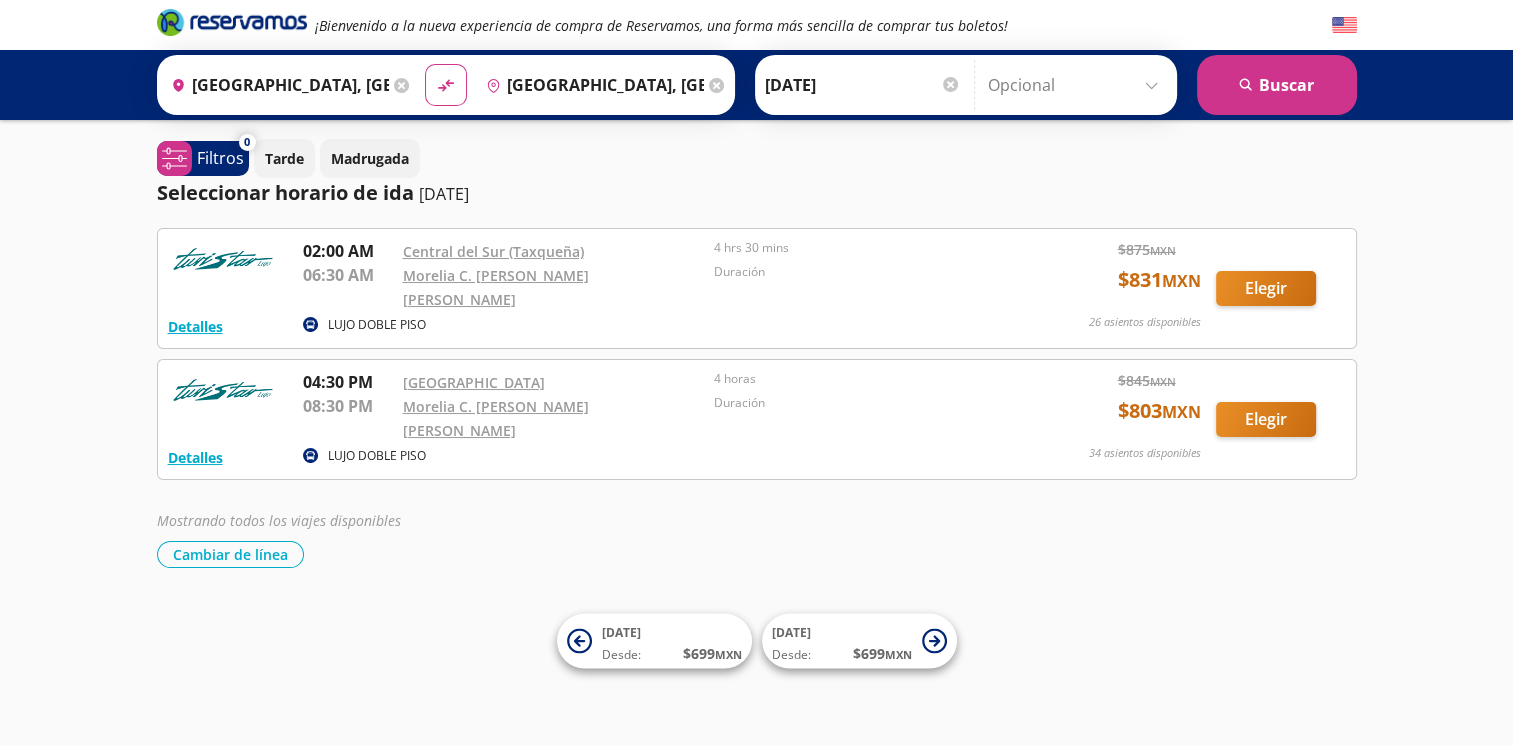 scroll, scrollTop: 0, scrollLeft: 0, axis: both 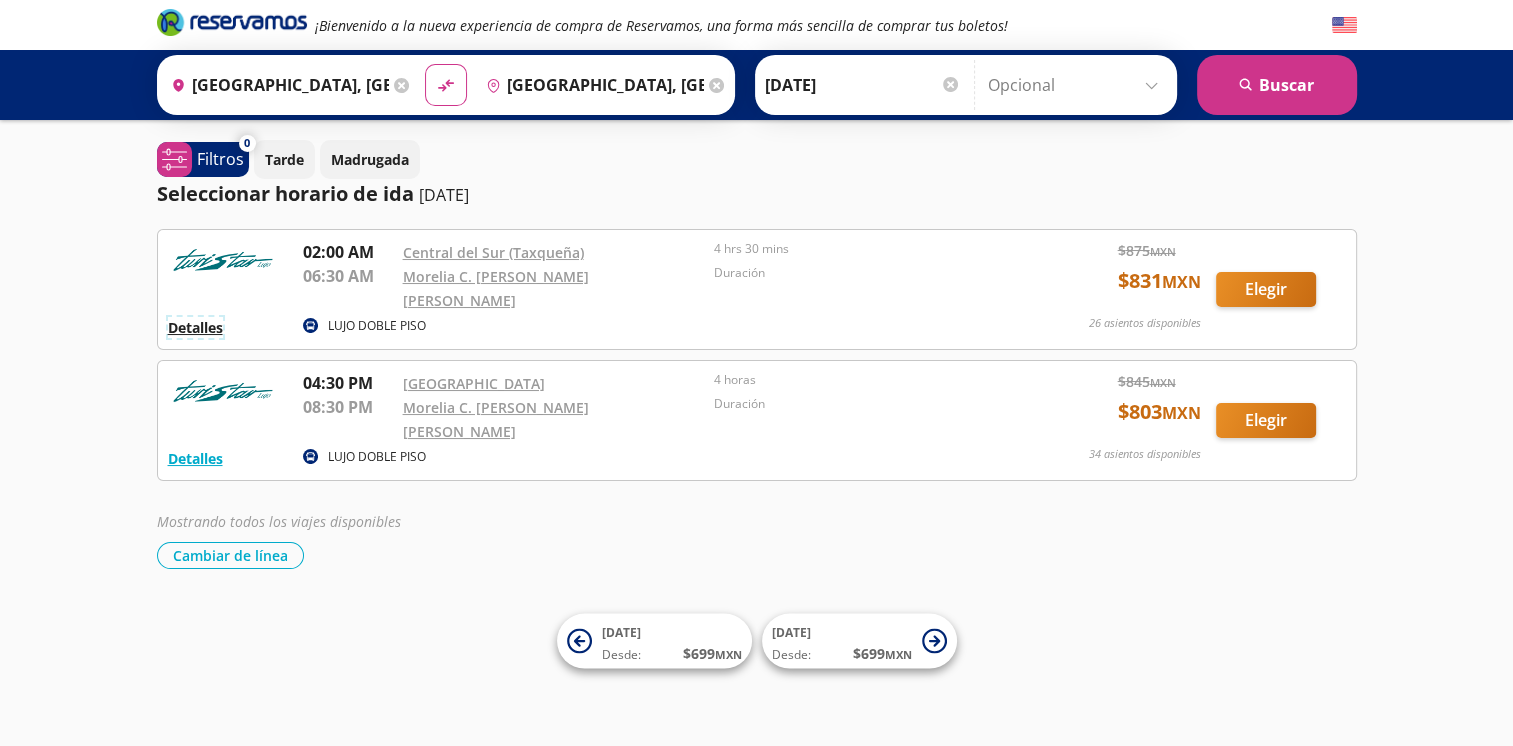 click on "Detalles" at bounding box center [195, 327] 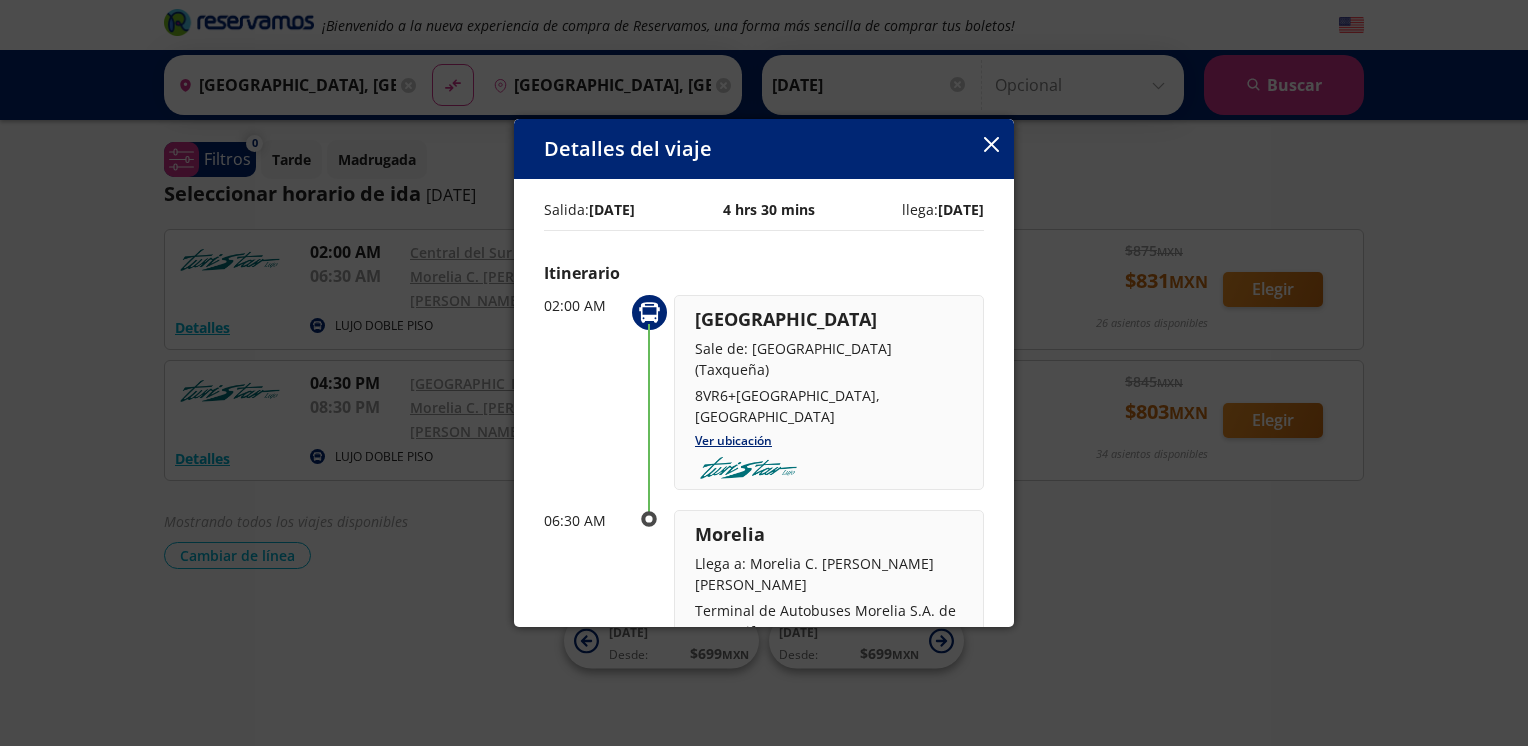 click on "Detalles del viaje" at bounding box center (764, 149) 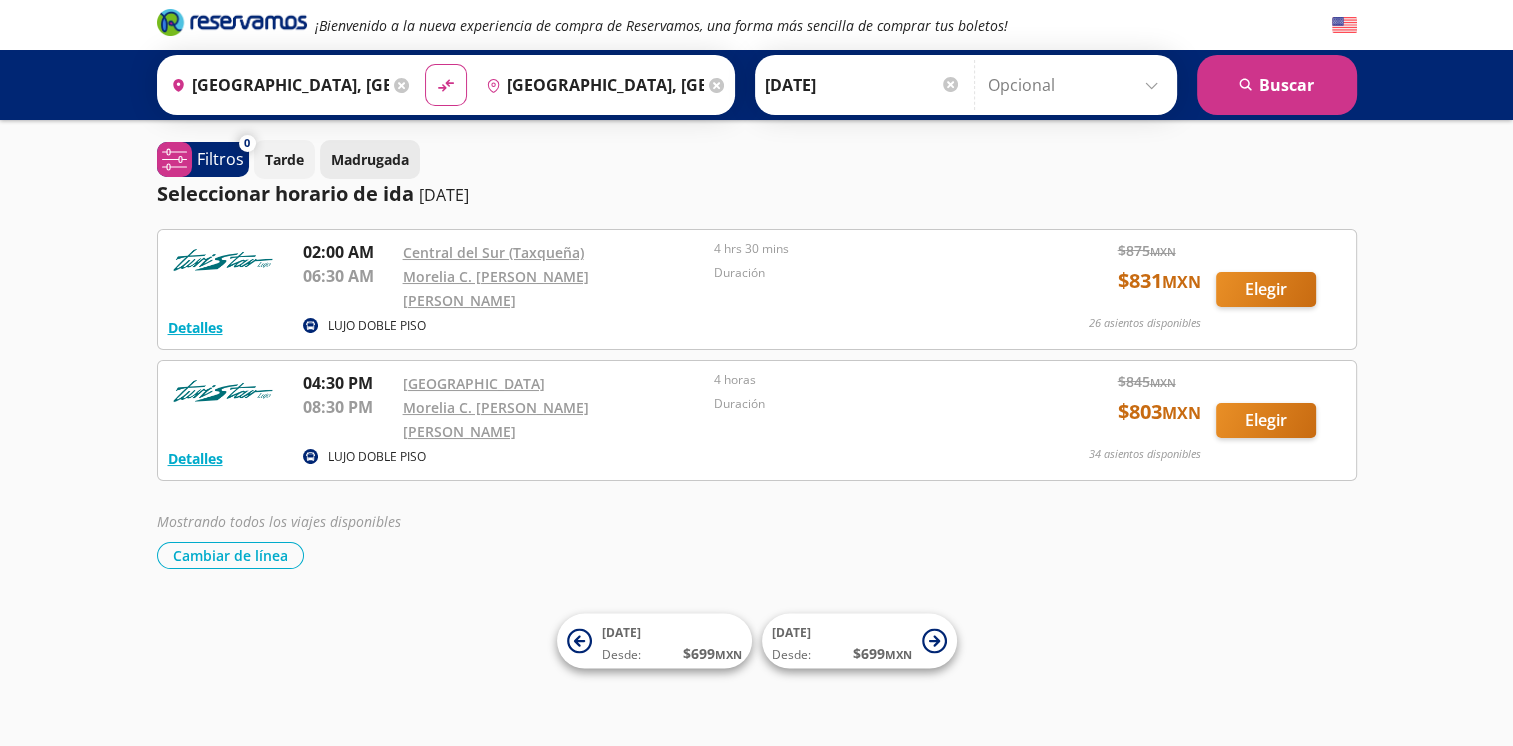 click on "Madrugada" at bounding box center [370, 159] 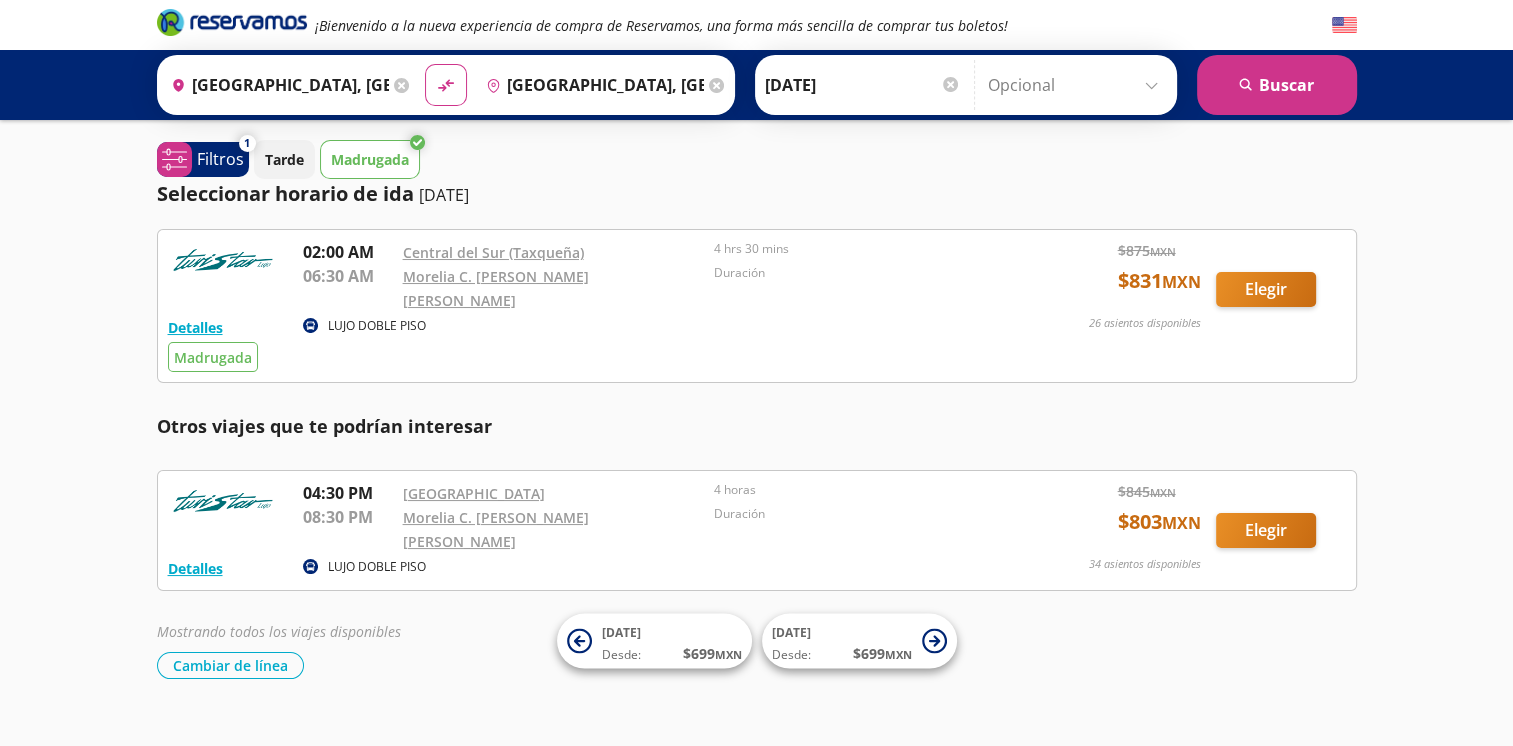 click on "Madrugada" at bounding box center [370, 159] 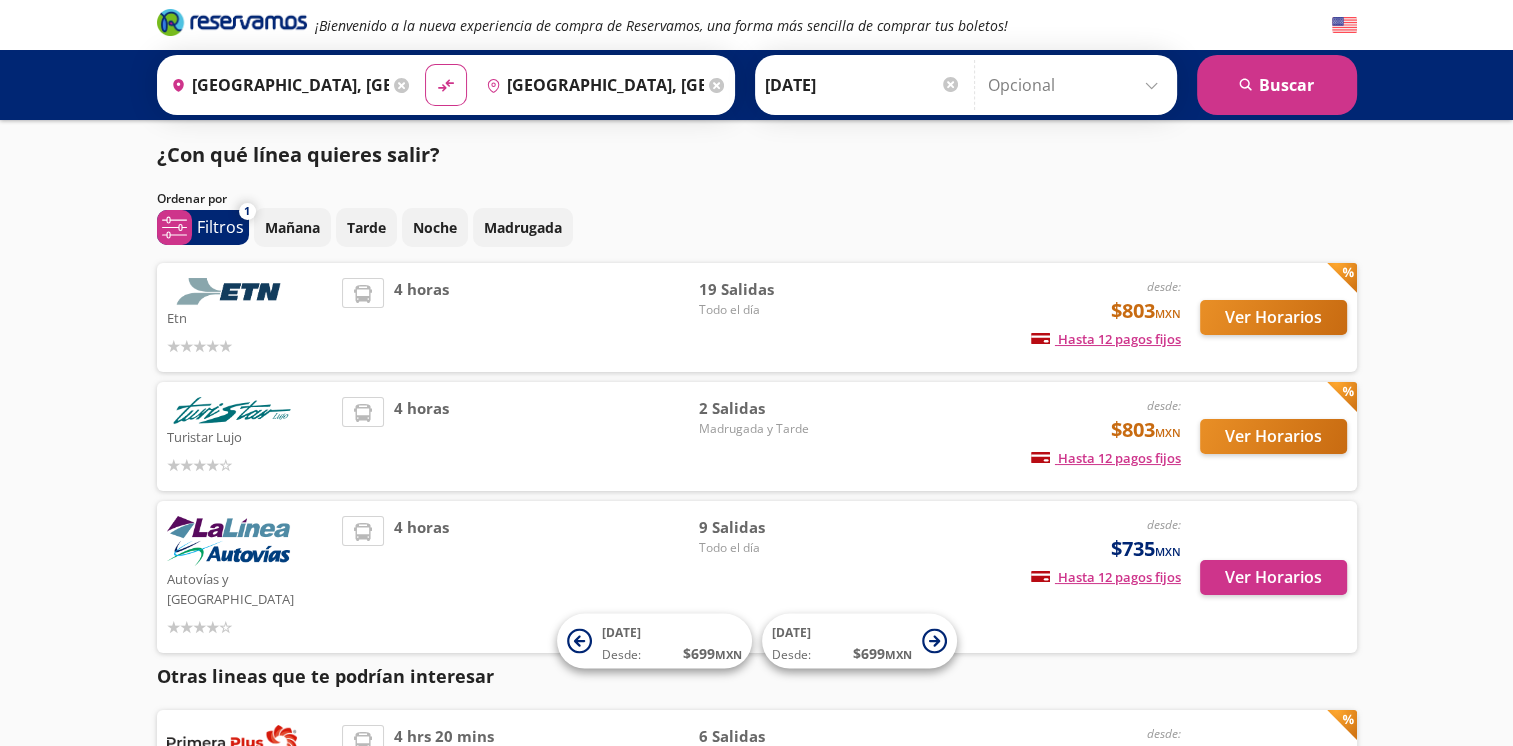 scroll, scrollTop: 8, scrollLeft: 0, axis: vertical 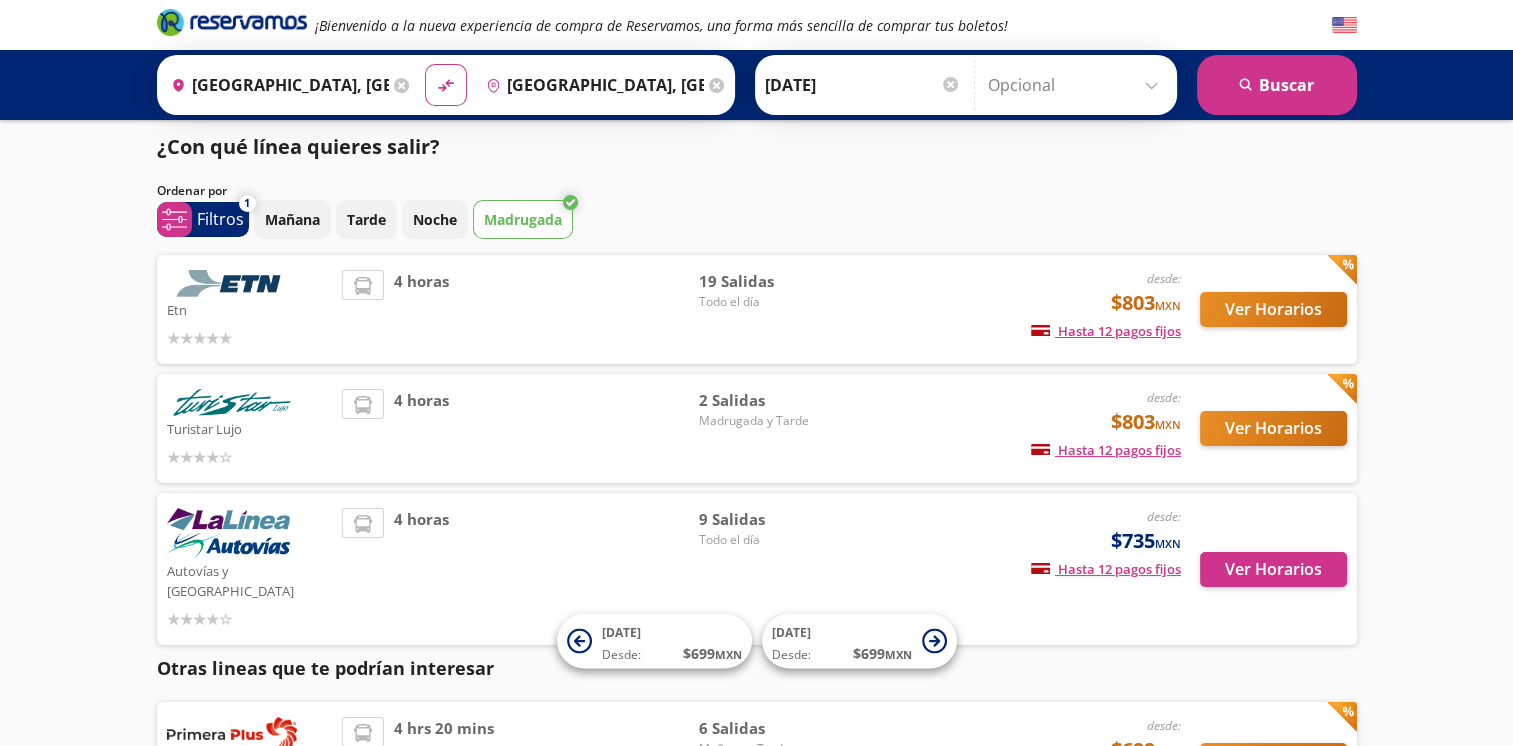 click on "Madrugada" at bounding box center (523, 219) 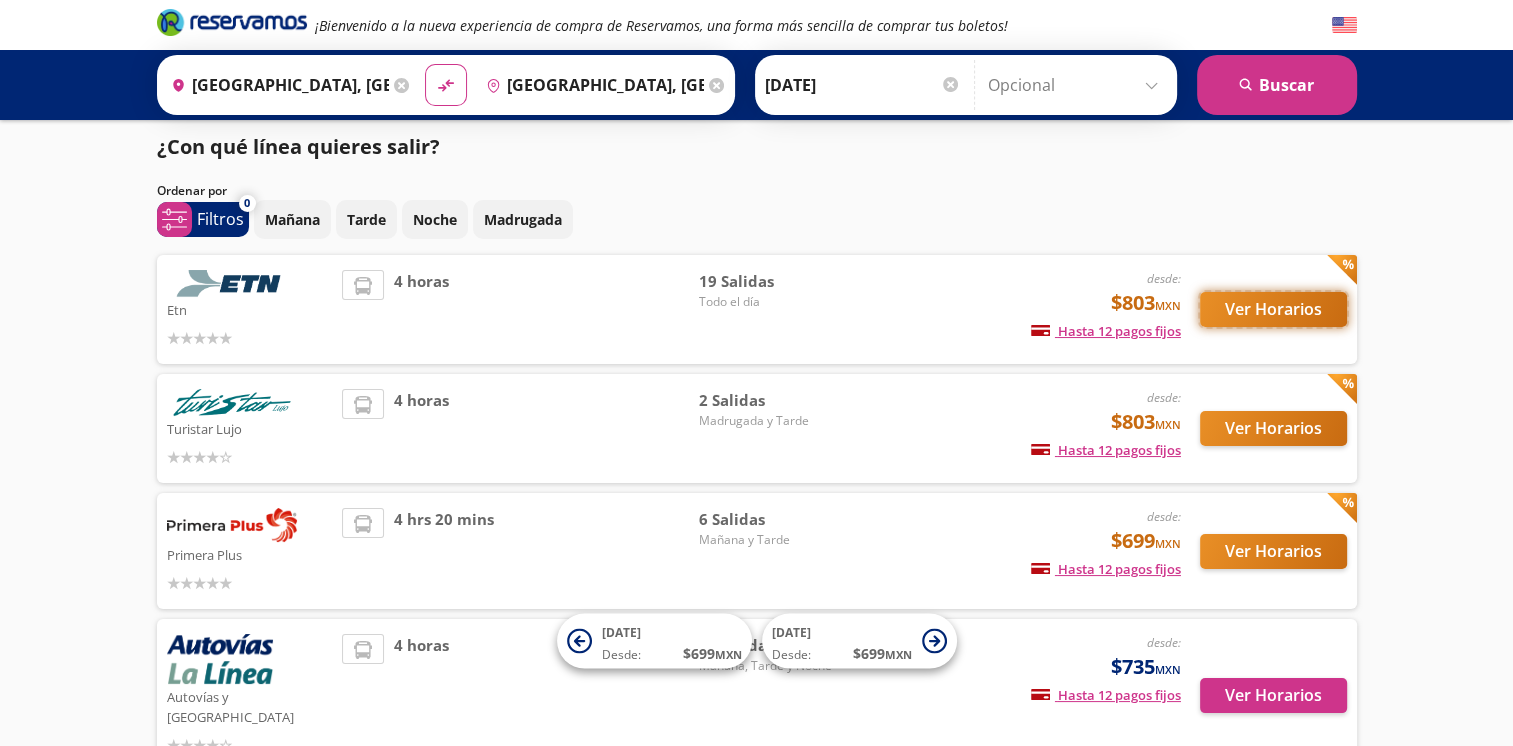 click on "Ver Horarios" at bounding box center (1273, 309) 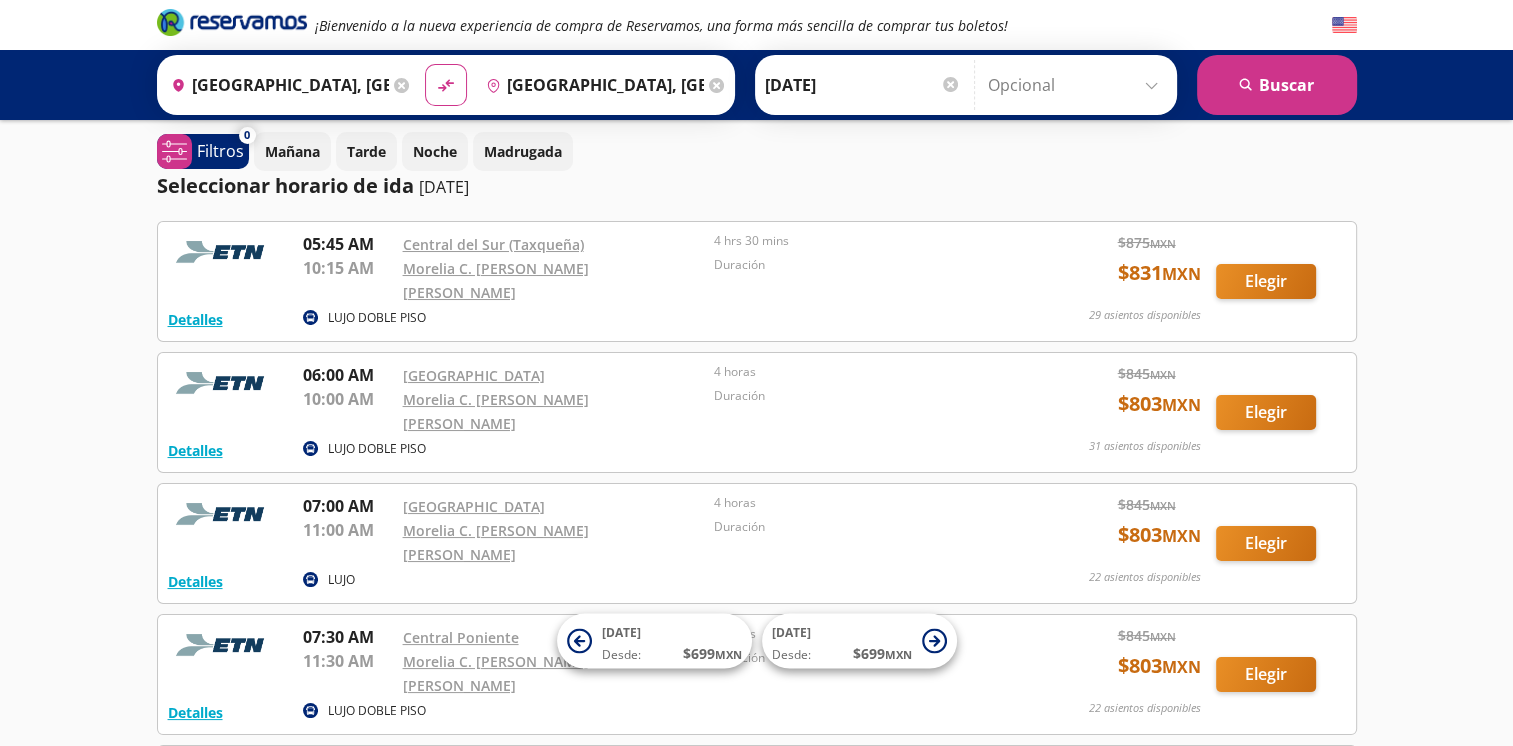 scroll, scrollTop: 0, scrollLeft: 0, axis: both 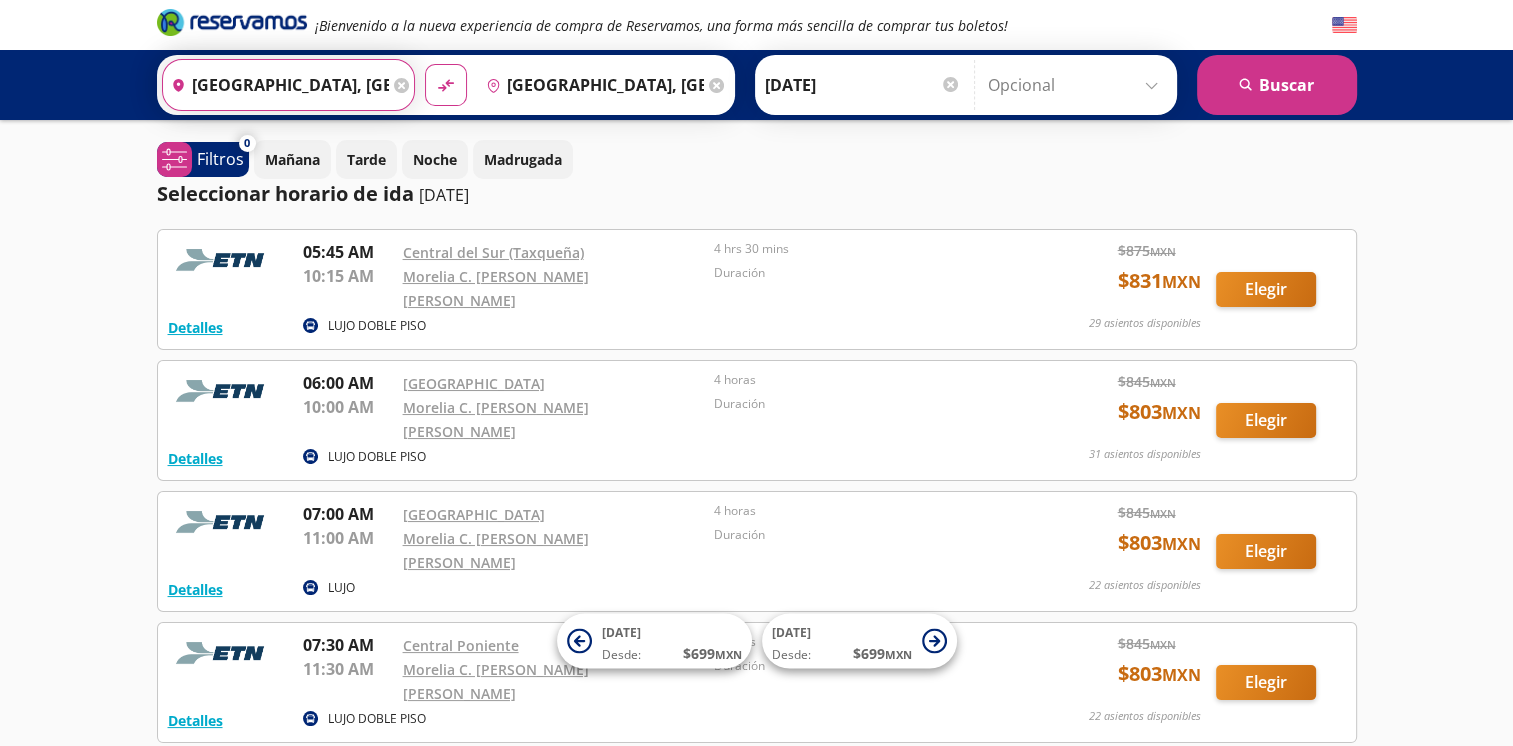 click on "[GEOGRAPHIC_DATA], [GEOGRAPHIC_DATA]" at bounding box center (276, 85) 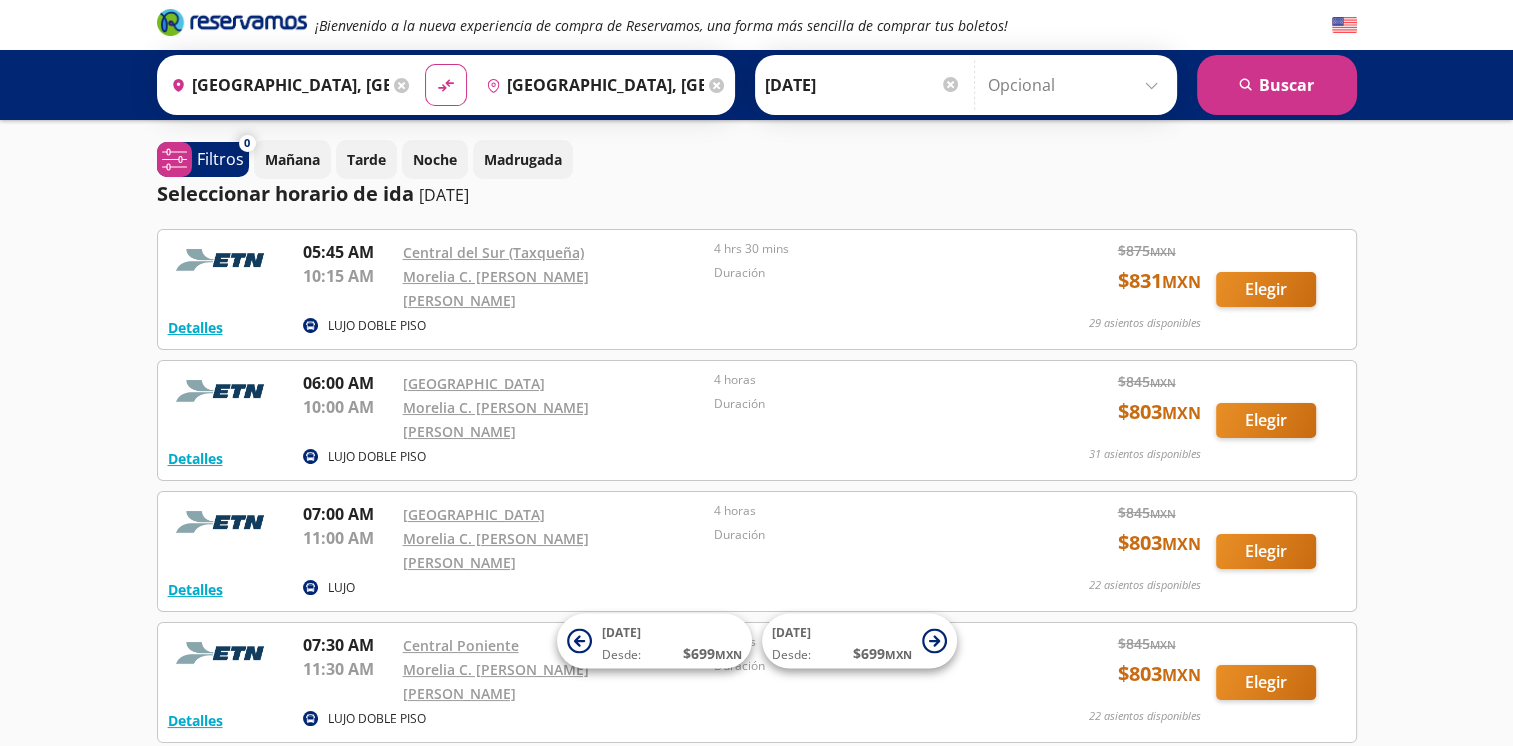 click on "¡Bienvenido a la nueva experiencia de compra de Reservamos, una forma más sencilla de comprar tus boletos! Origen
heroicons:map-pin-20-solid
[GEOGRAPHIC_DATA], [GEOGRAPHIC_DATA]
Destino
pin-outline
[GEOGRAPHIC_DATA], [GEOGRAPHIC_DATA]
material-symbols:compare-arrows-rounded
Ida [DATE]" at bounding box center [756, 858] 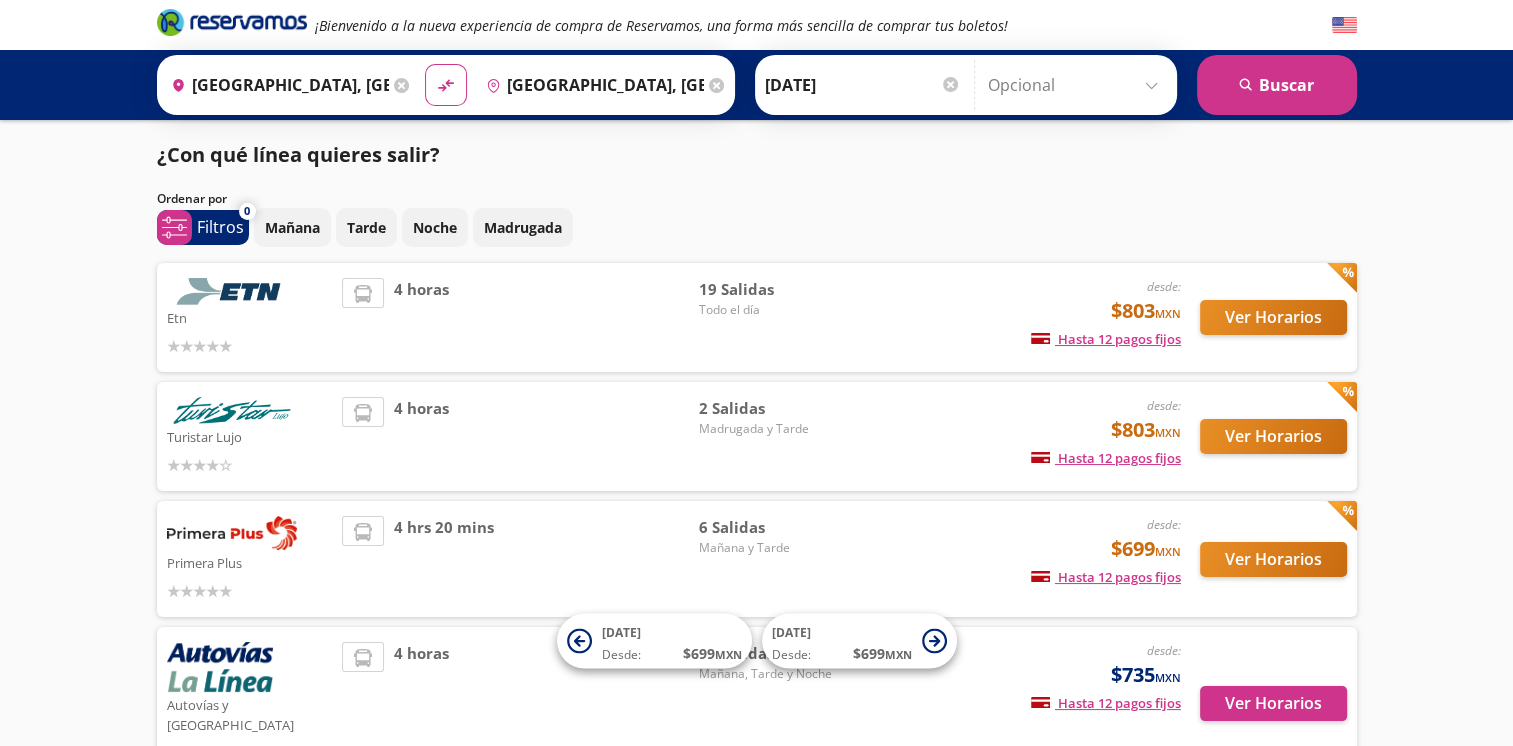 scroll, scrollTop: 8, scrollLeft: 0, axis: vertical 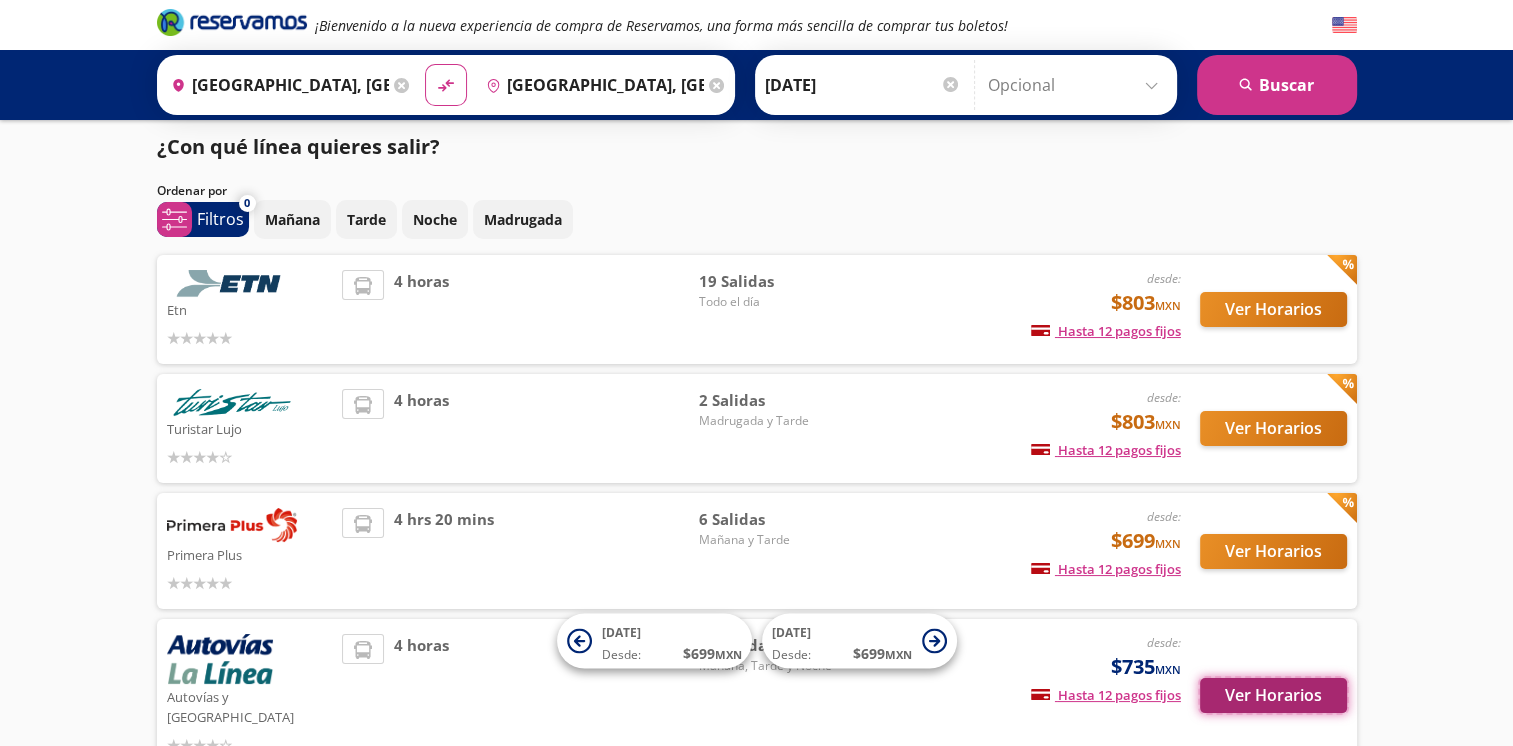 click on "Ver Horarios" at bounding box center (1273, 695) 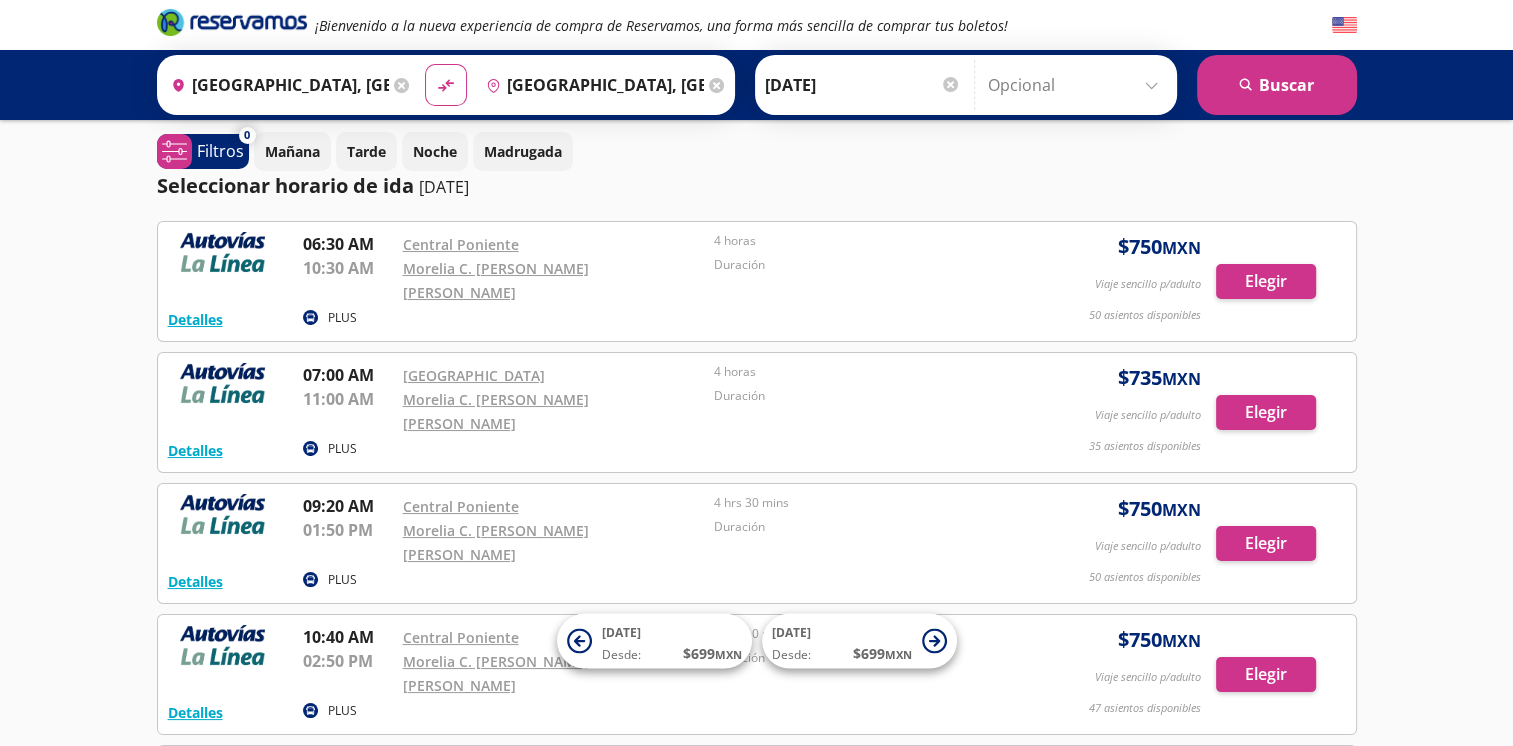 scroll, scrollTop: 0, scrollLeft: 0, axis: both 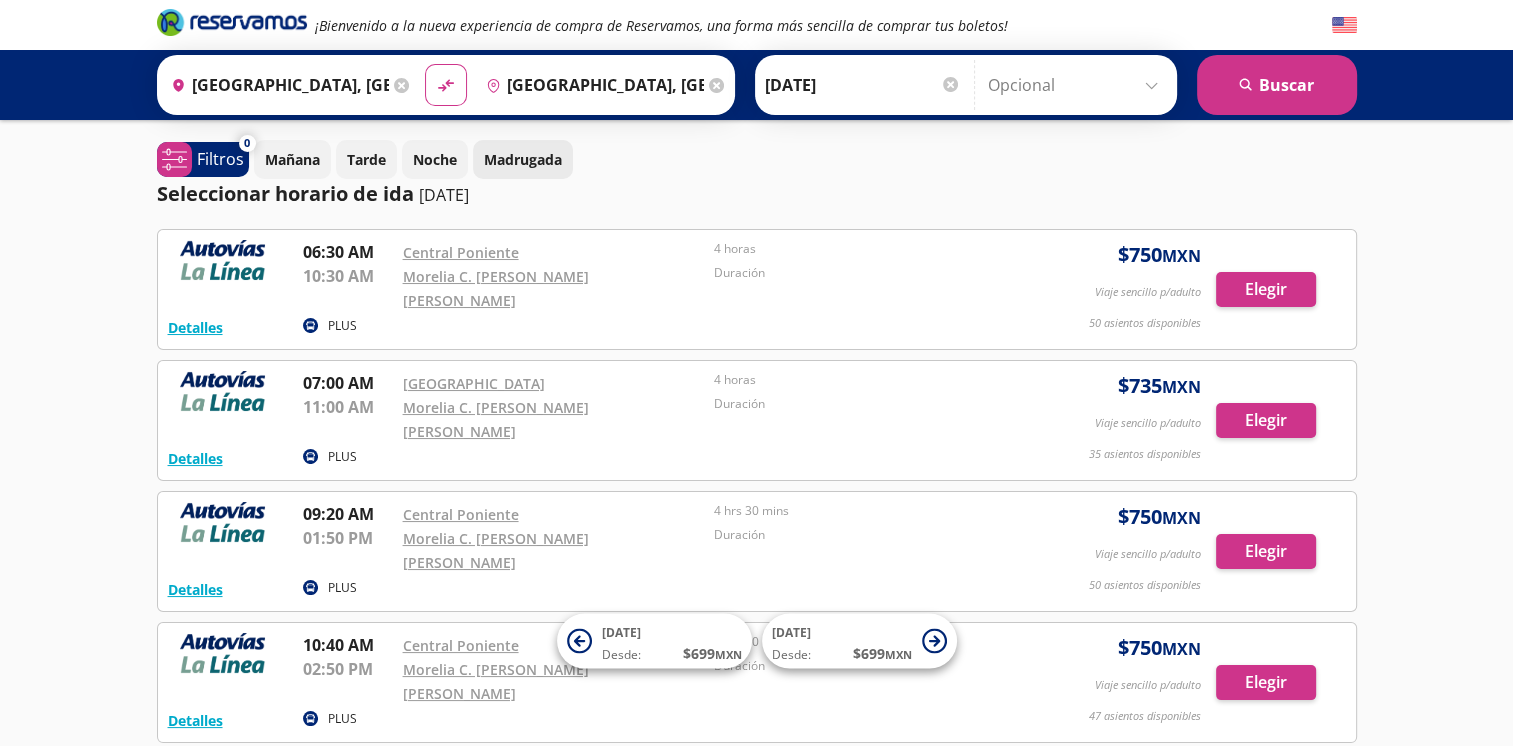 click on "Madrugada" at bounding box center [523, 159] 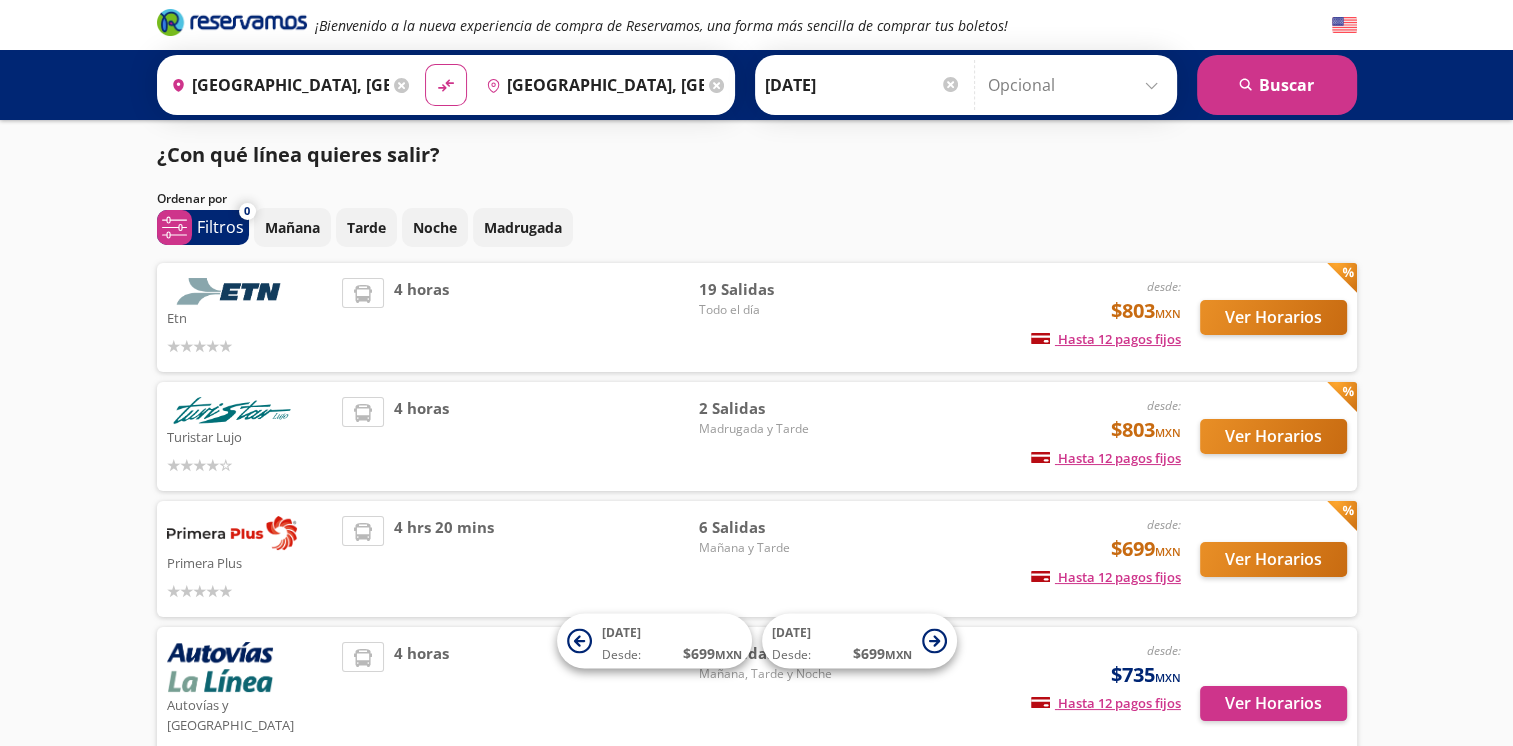 scroll, scrollTop: 8, scrollLeft: 0, axis: vertical 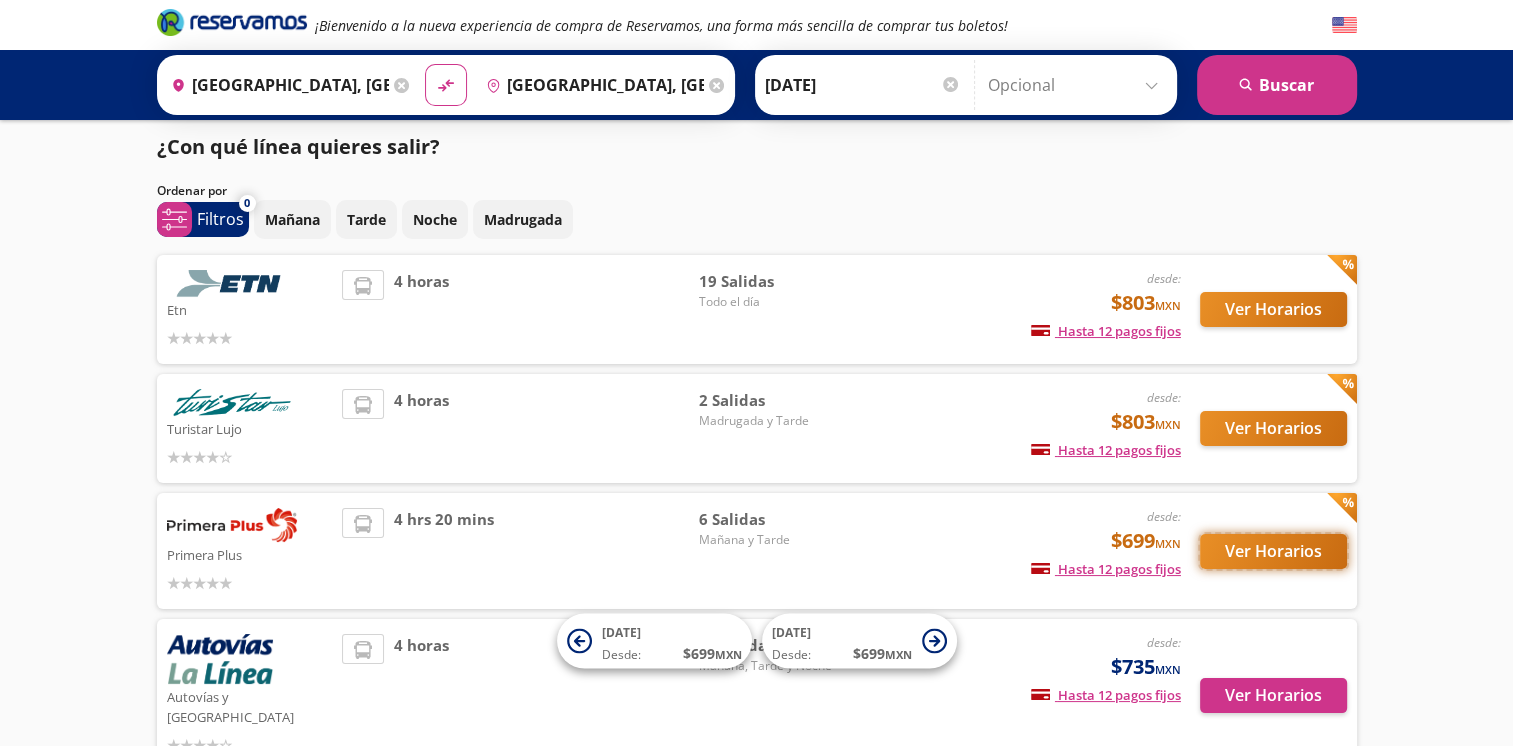 click on "Ver Horarios" at bounding box center (1273, 551) 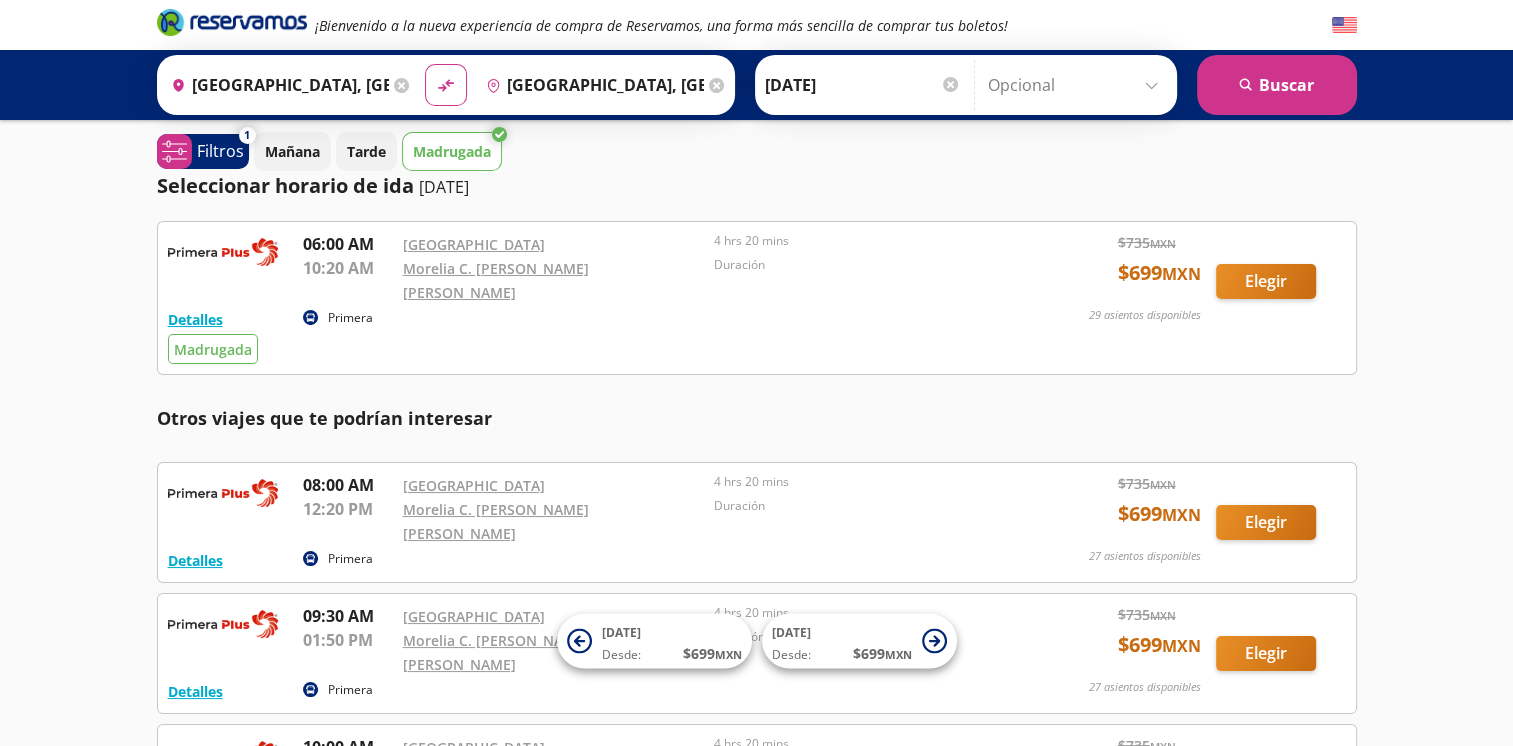 scroll, scrollTop: 0, scrollLeft: 0, axis: both 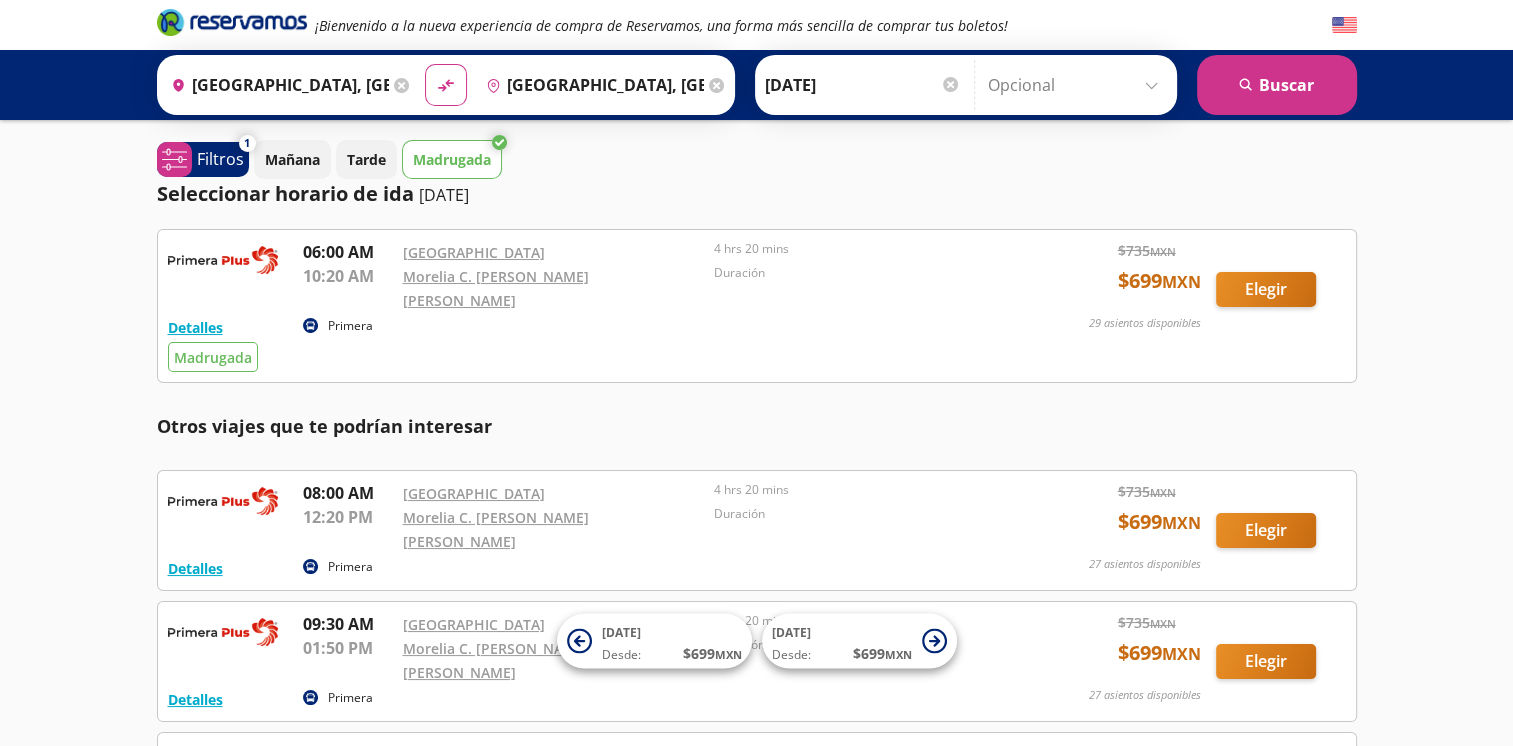 click on "Madrugada" at bounding box center [452, 159] 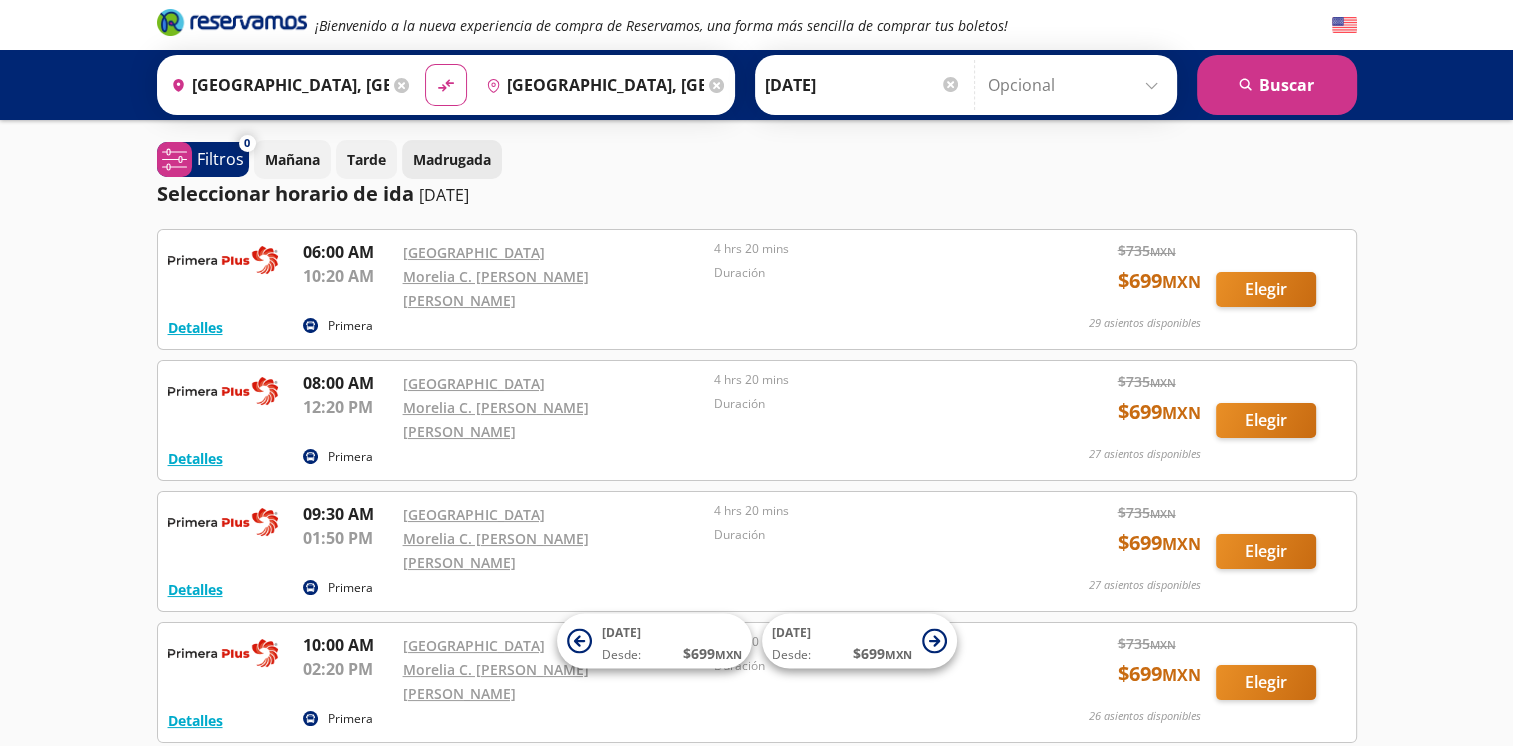 click on "Madrugada" at bounding box center (452, 159) 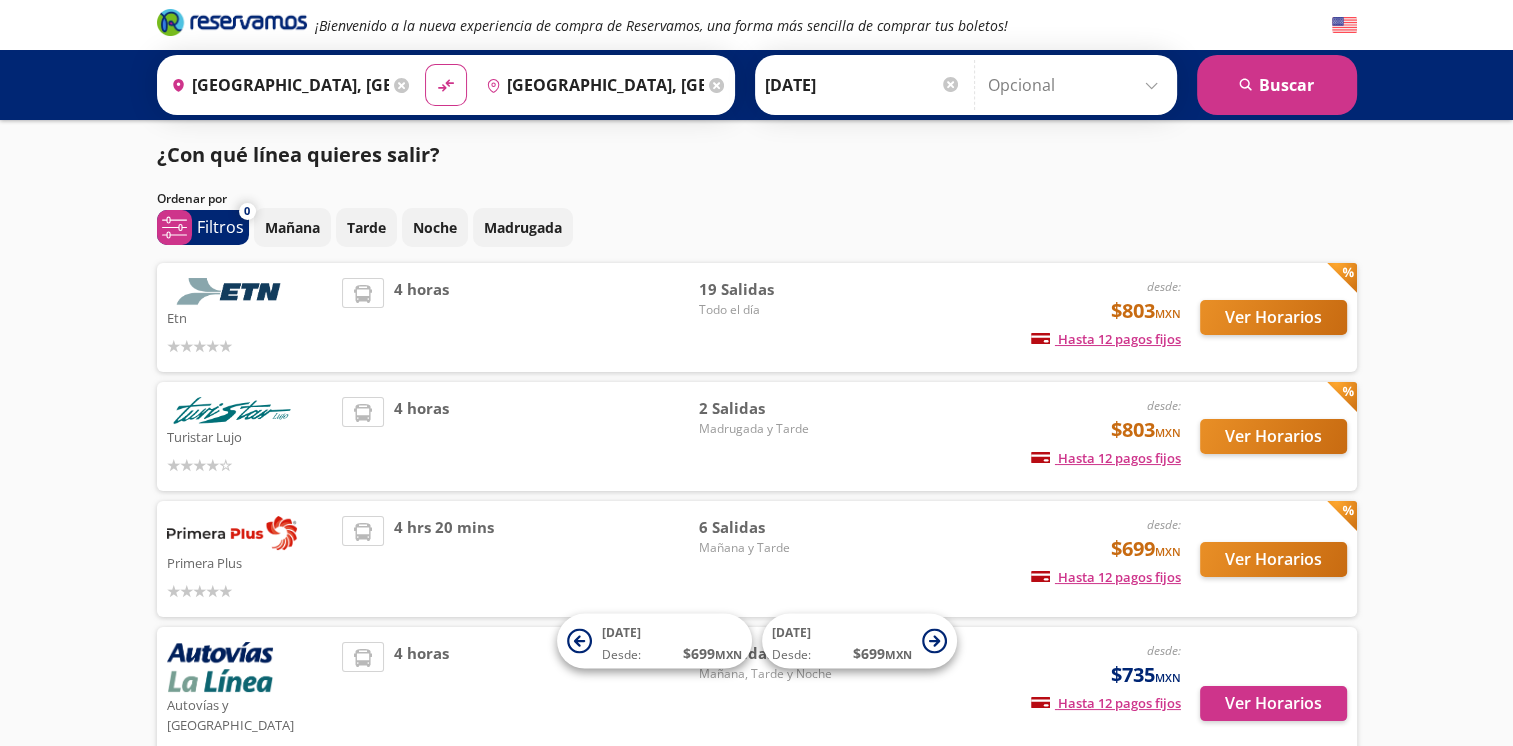 scroll, scrollTop: 8, scrollLeft: 0, axis: vertical 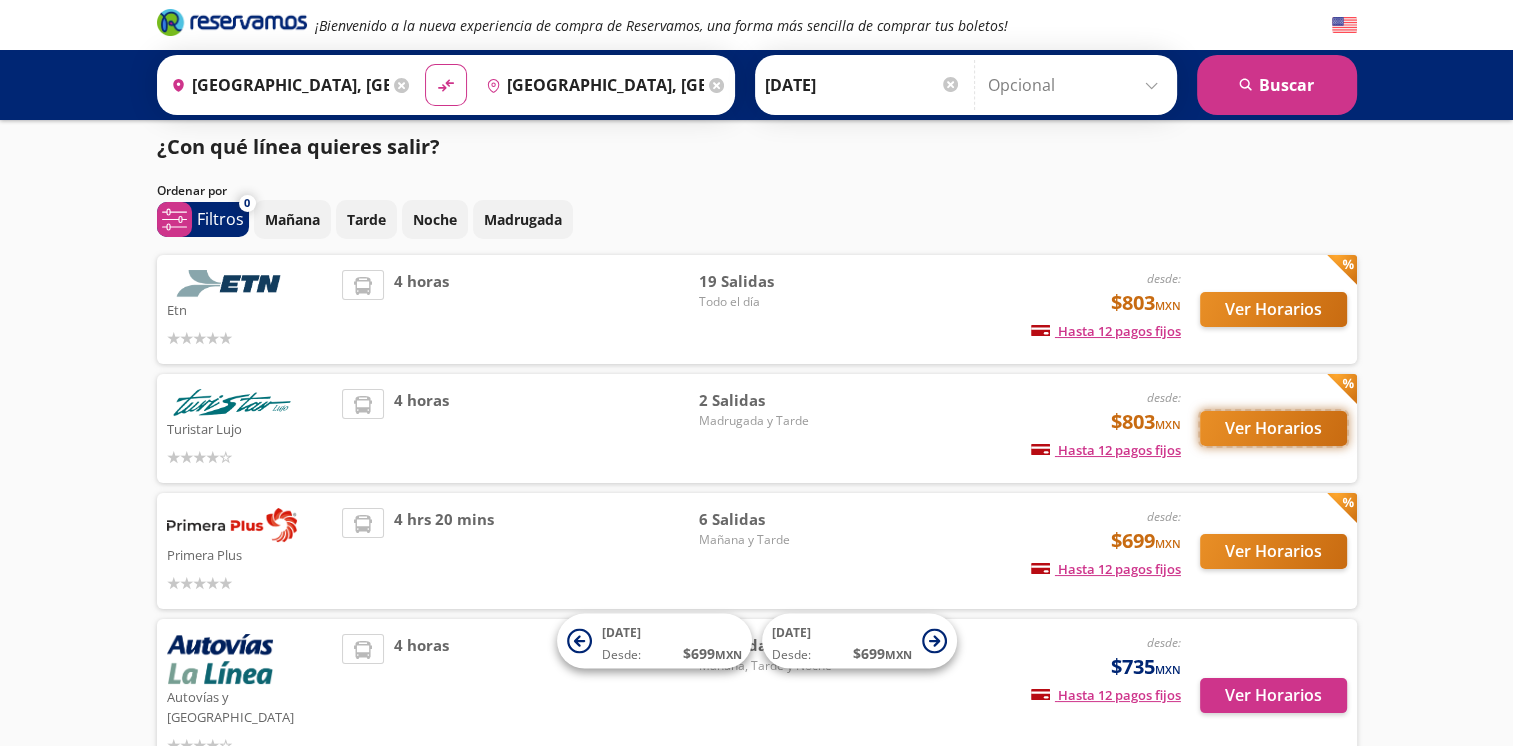 click on "Ver Horarios" at bounding box center [1273, 428] 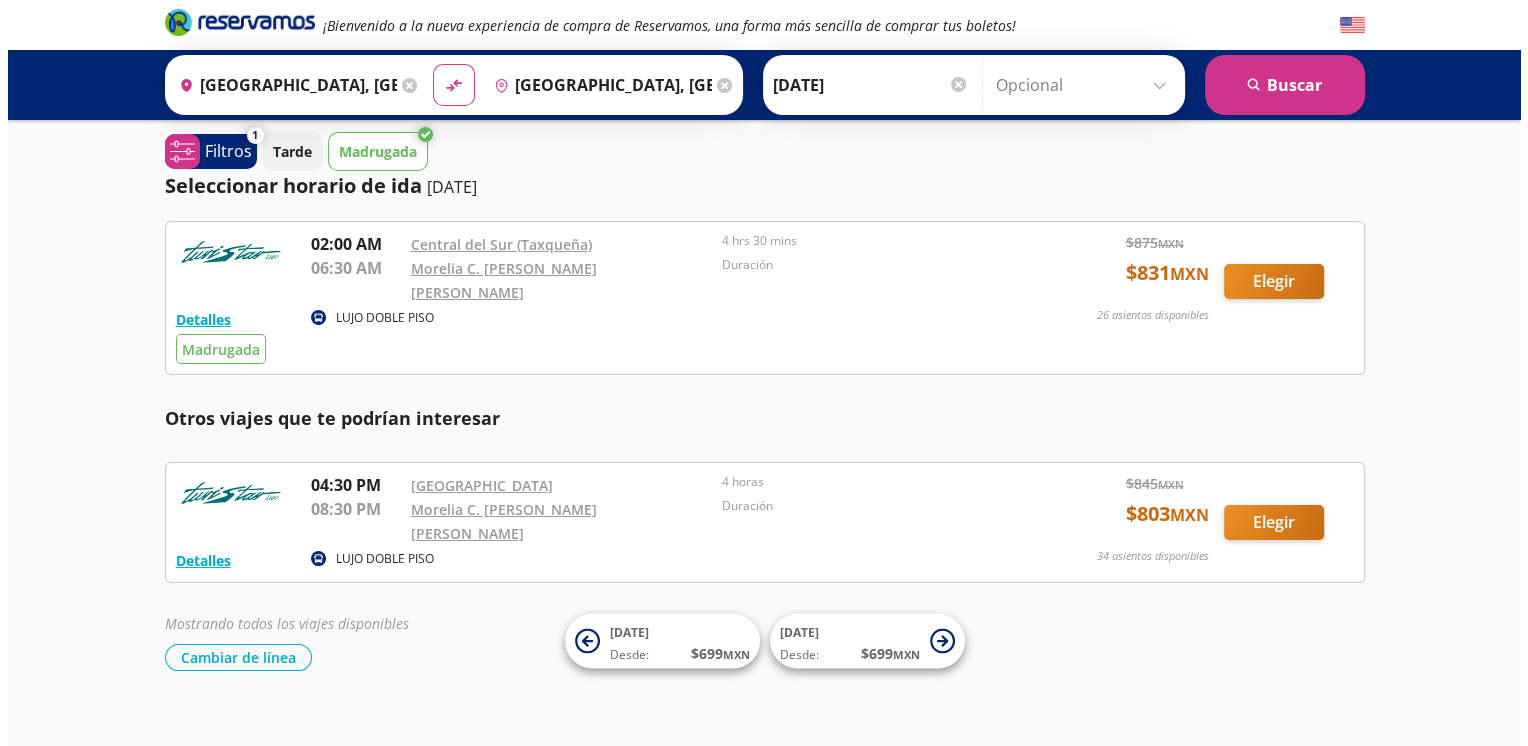 scroll, scrollTop: 0, scrollLeft: 0, axis: both 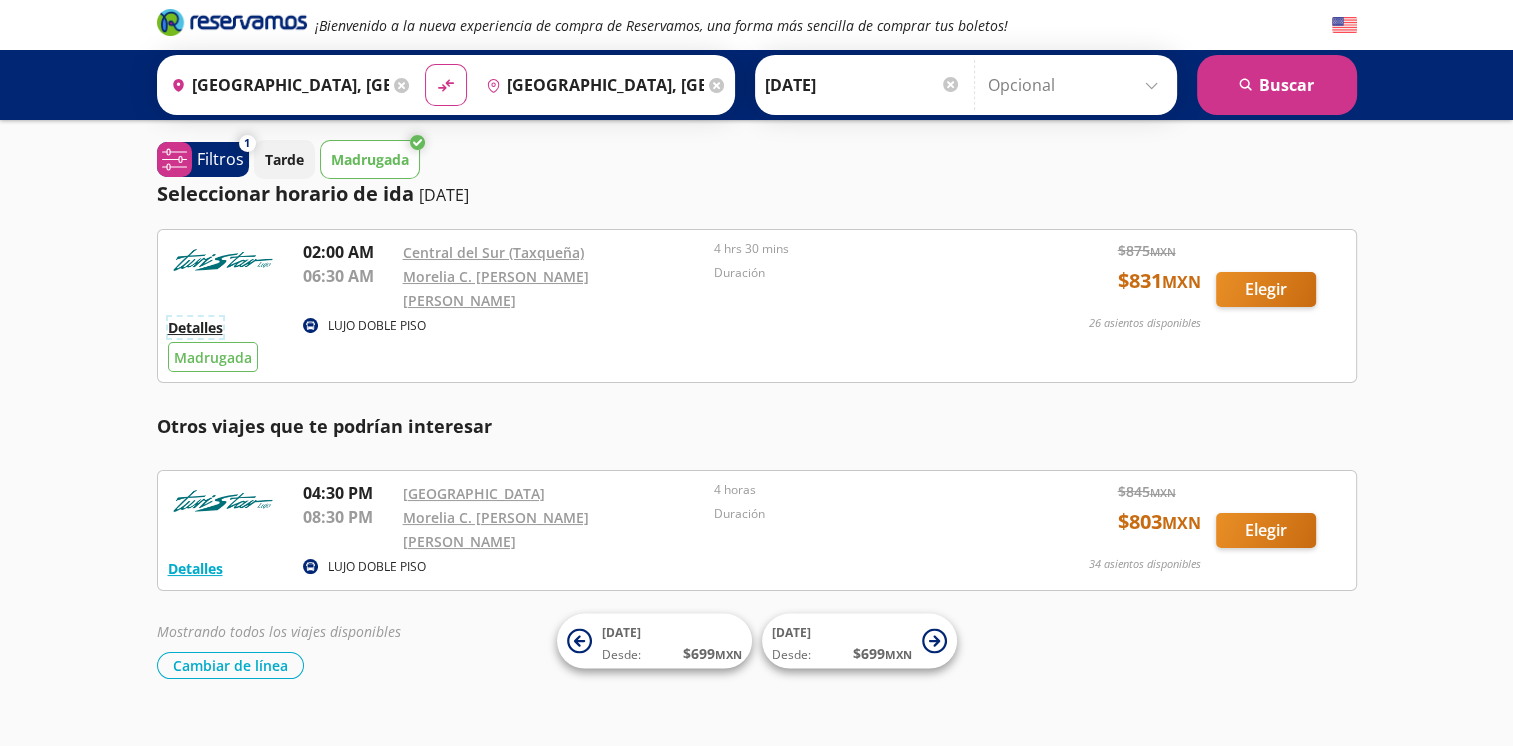 click on "Detalles" at bounding box center (195, 327) 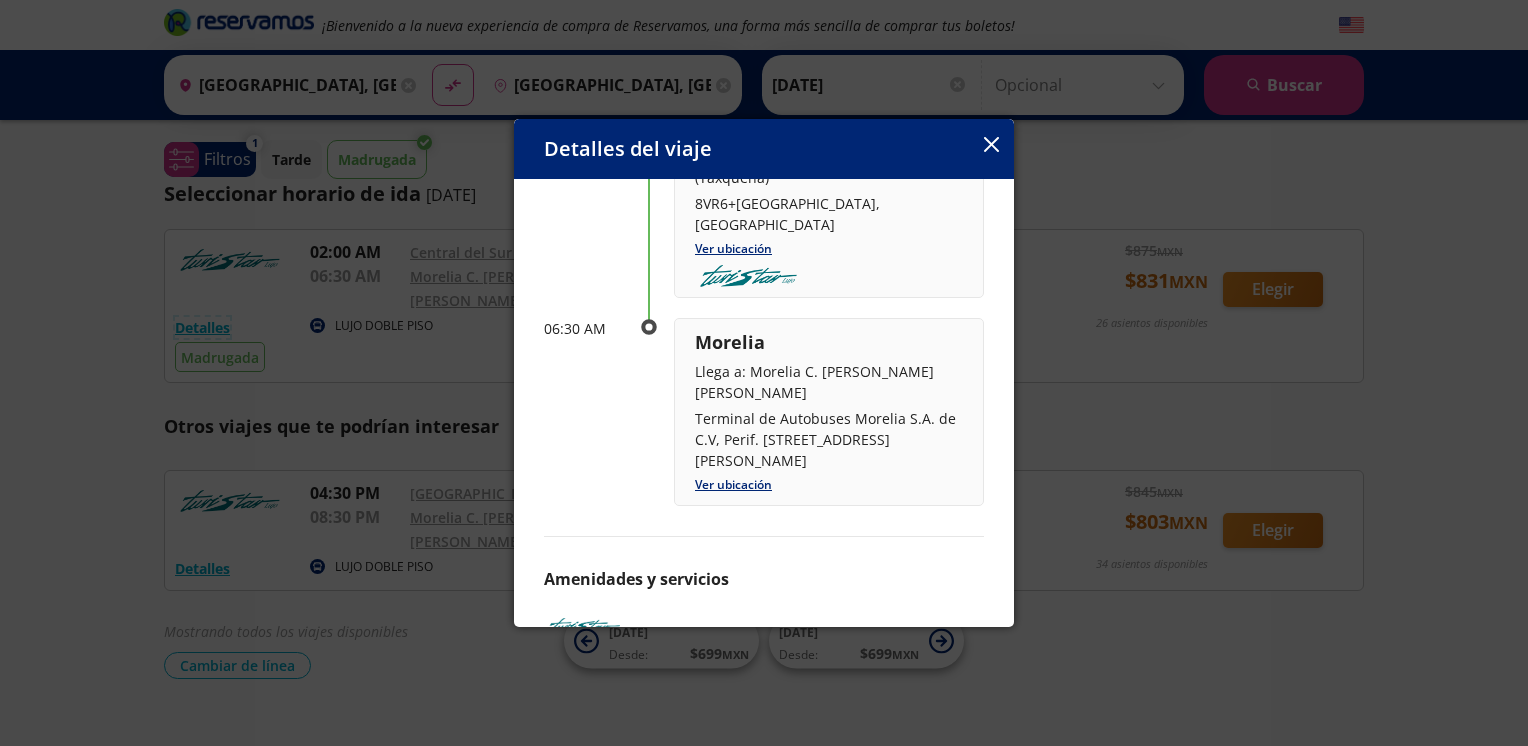 scroll, scrollTop: 276, scrollLeft: 0, axis: vertical 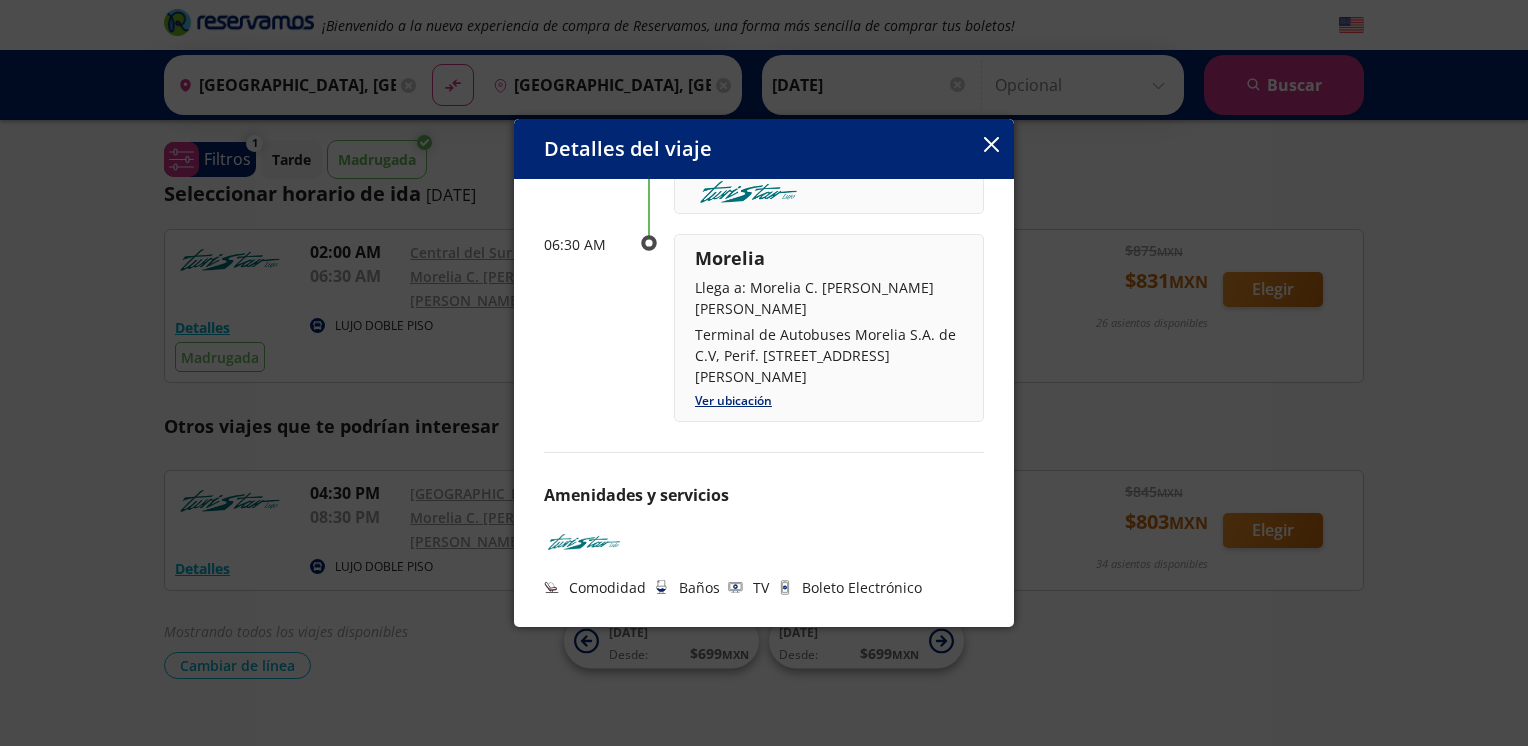 click at bounding box center (584, 542) 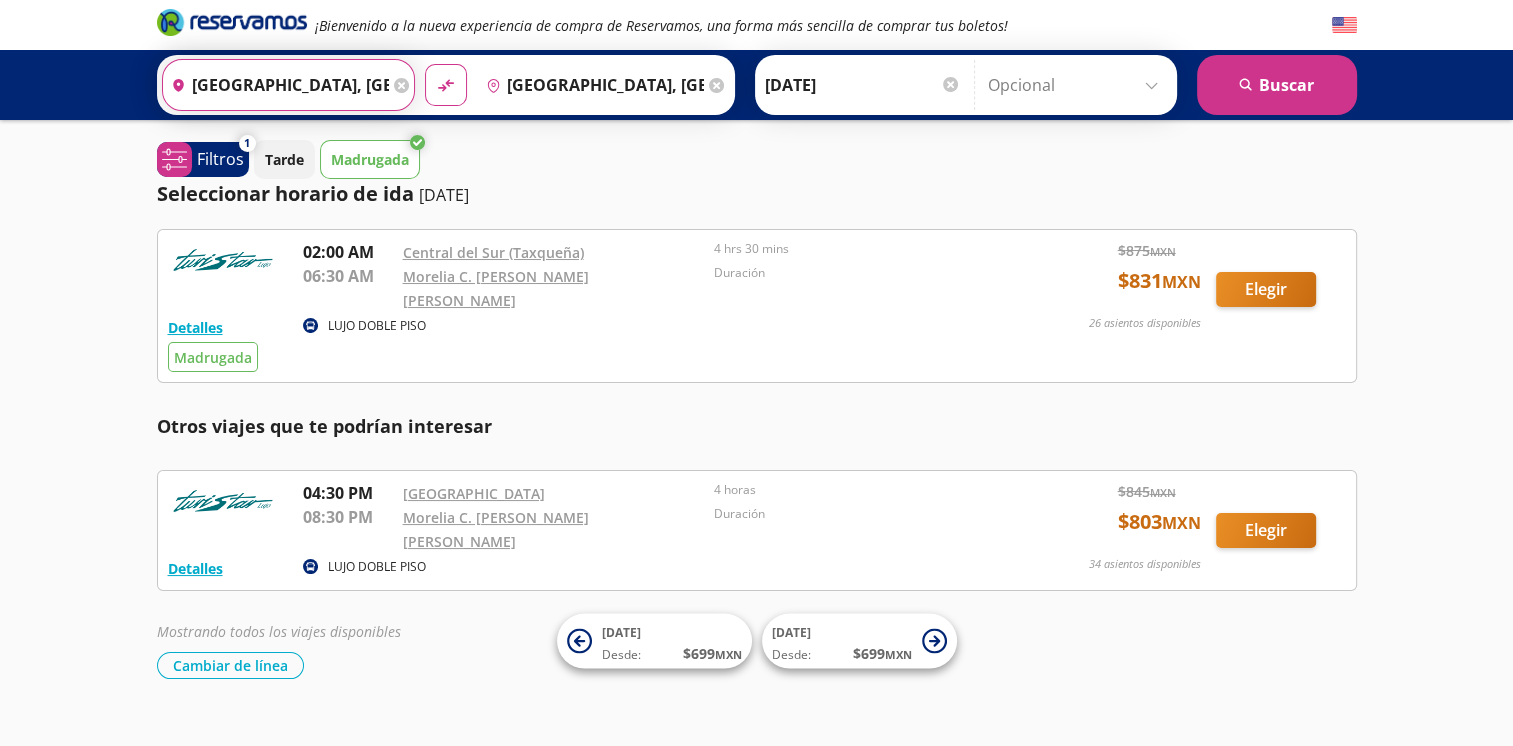 click on "[GEOGRAPHIC_DATA], [GEOGRAPHIC_DATA]" at bounding box center [276, 85] 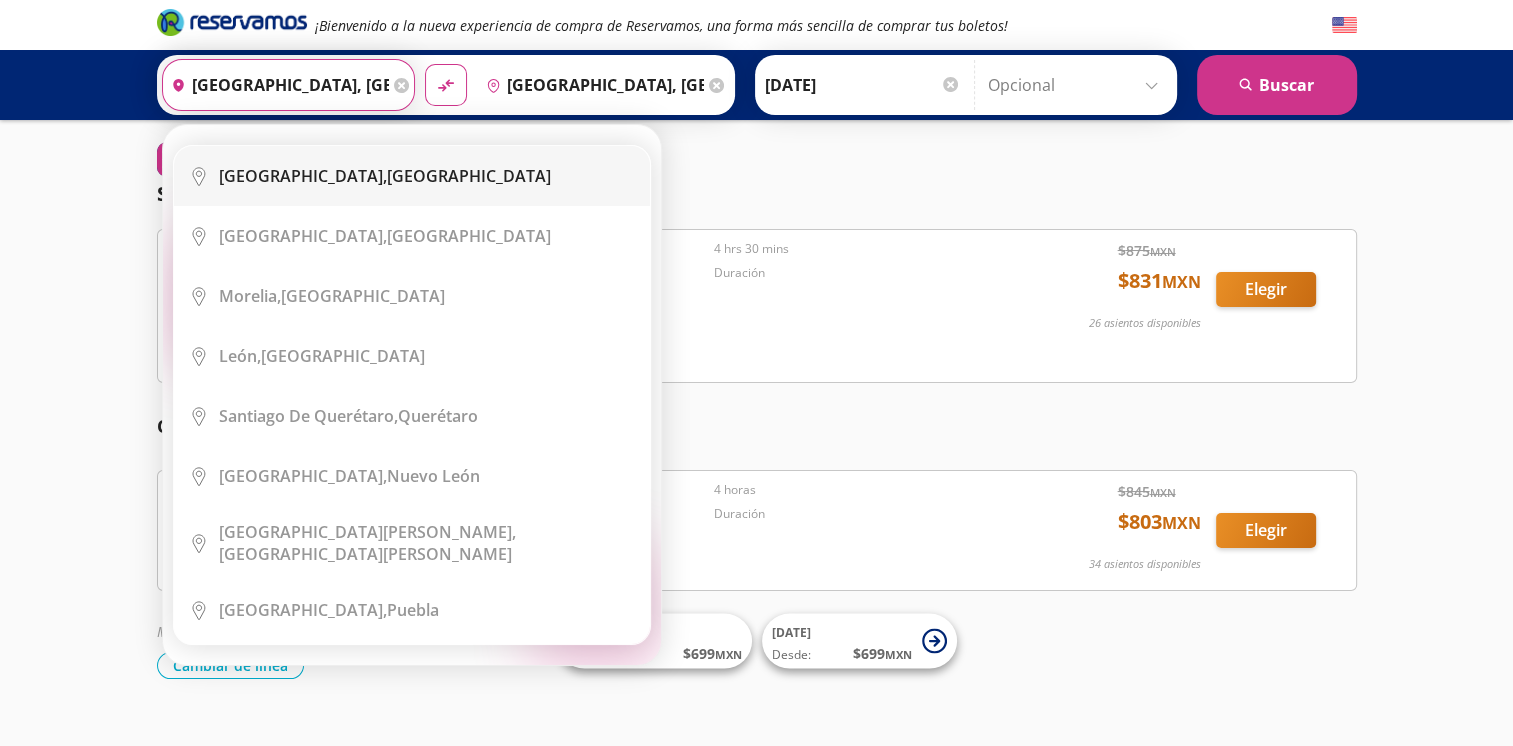click on "[GEOGRAPHIC_DATA],  [GEOGRAPHIC_DATA]" at bounding box center [385, 176] 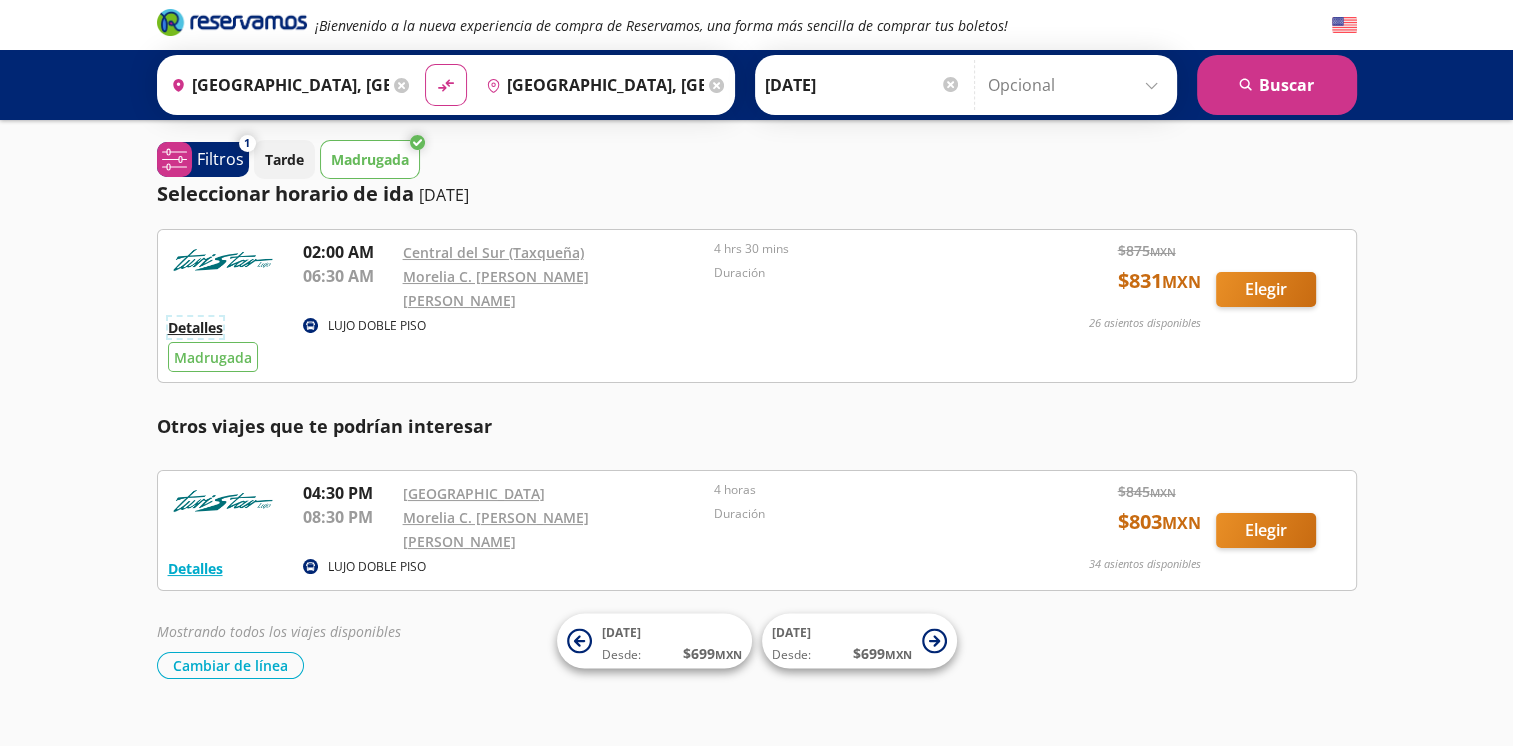 click on "Detalles" at bounding box center (195, 327) 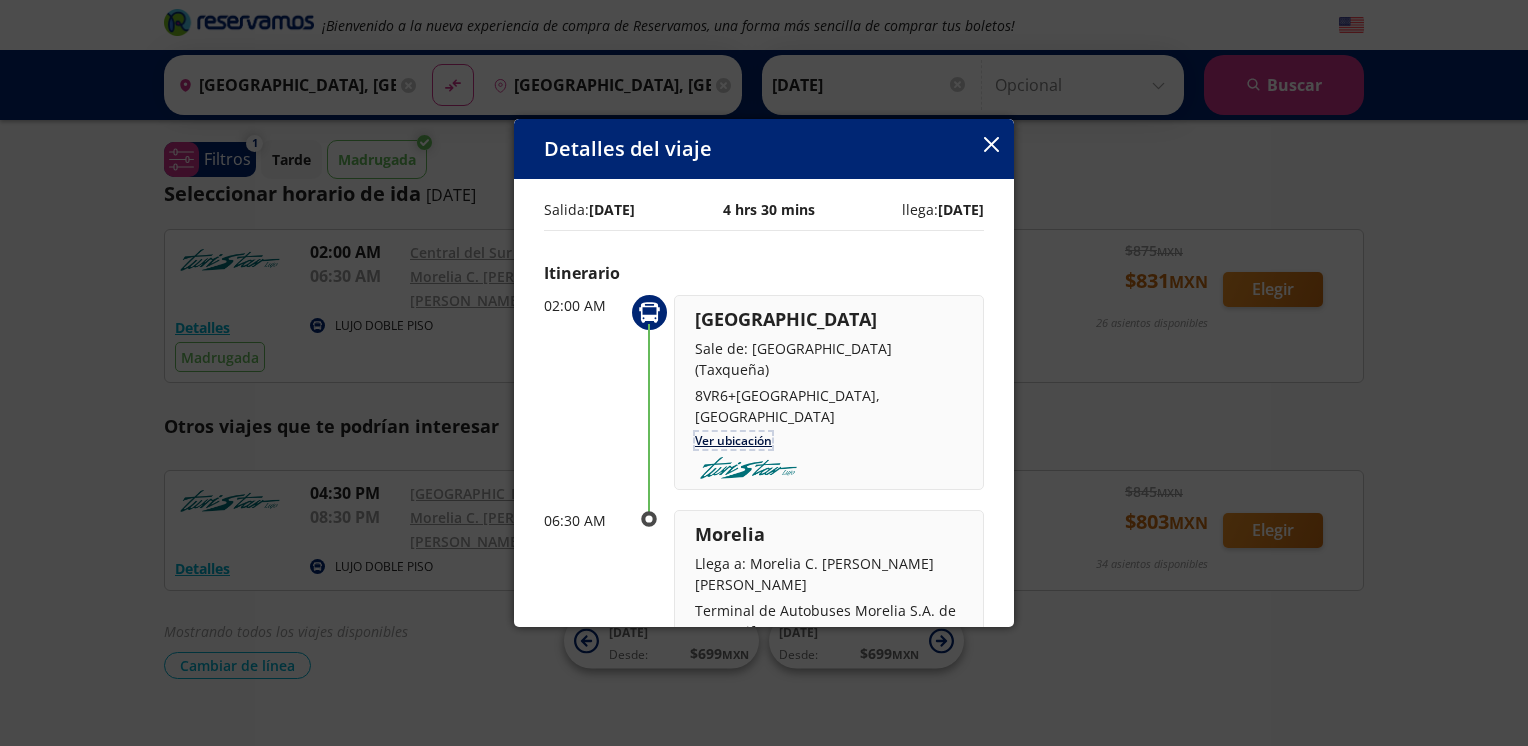 click on "Ver ubicación" at bounding box center [733, 440] 